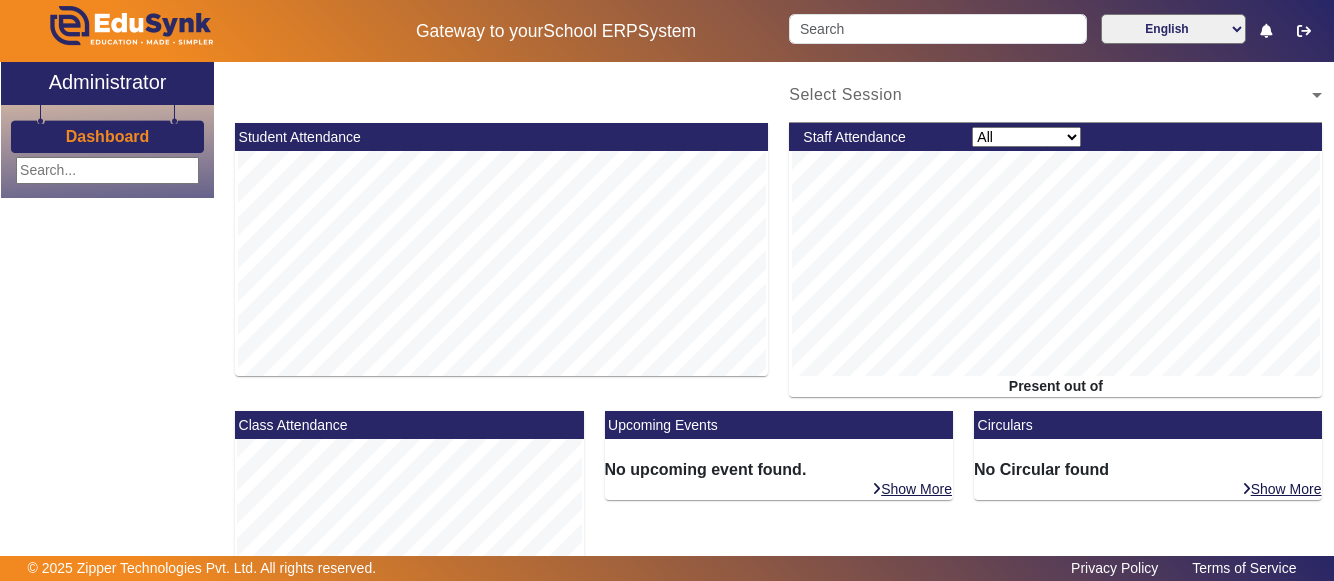 scroll, scrollTop: 0, scrollLeft: 0, axis: both 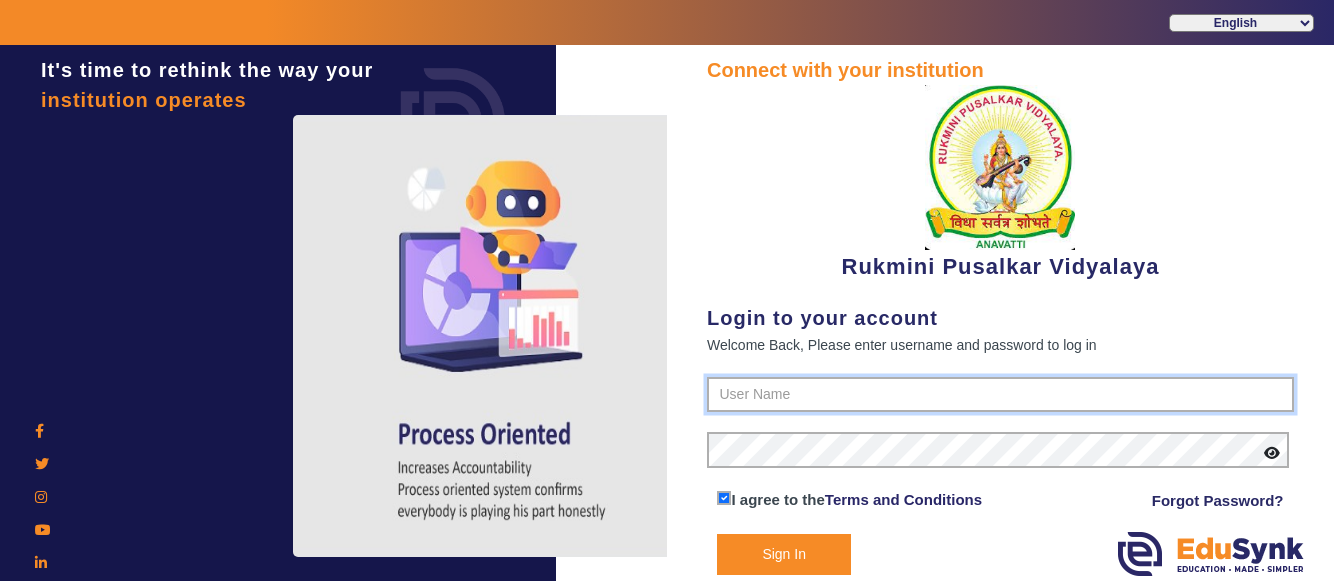 type on "[PHONE]" 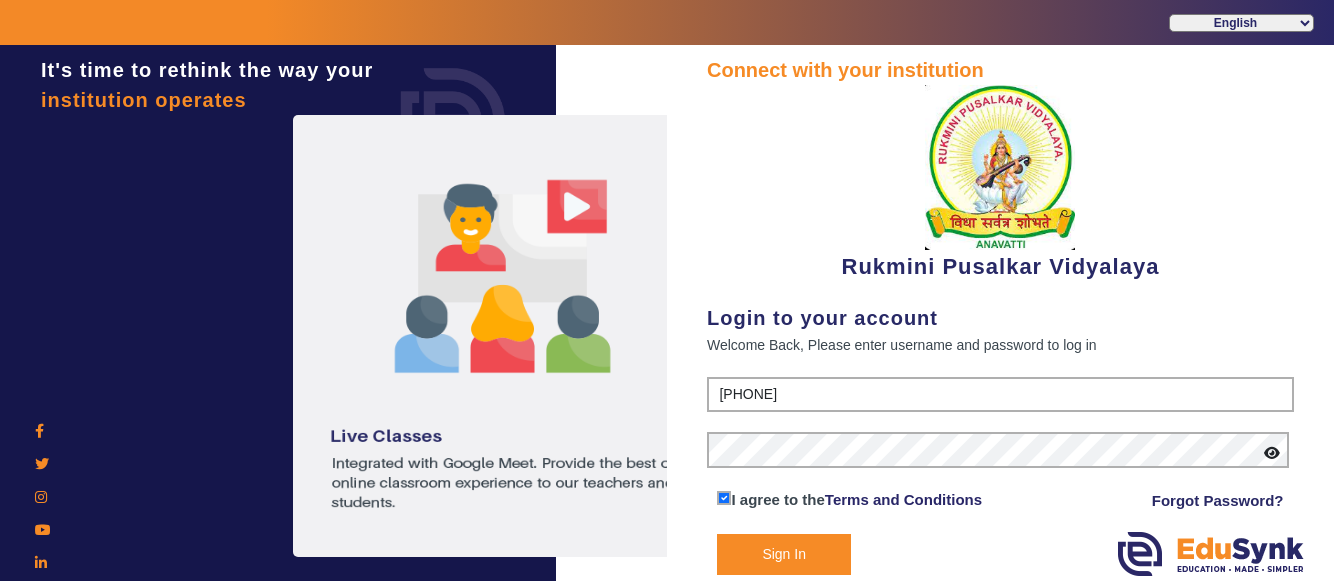 click on "English हिंदी (Hindi) ಕನ್ನಡ (Kannada) தமிழ் (Tamil) ଓଡିଆ (Odia) ਪੰਜਾਬੀ (Punjabi) मराठी (Marathi) മലയാളം (Malayalam) తెలుగు (Telugu) অসমীয়া (Assamese) ગુજરાતી (Gujarati) বাংলা (Bengali)" at bounding box center (667, 22) 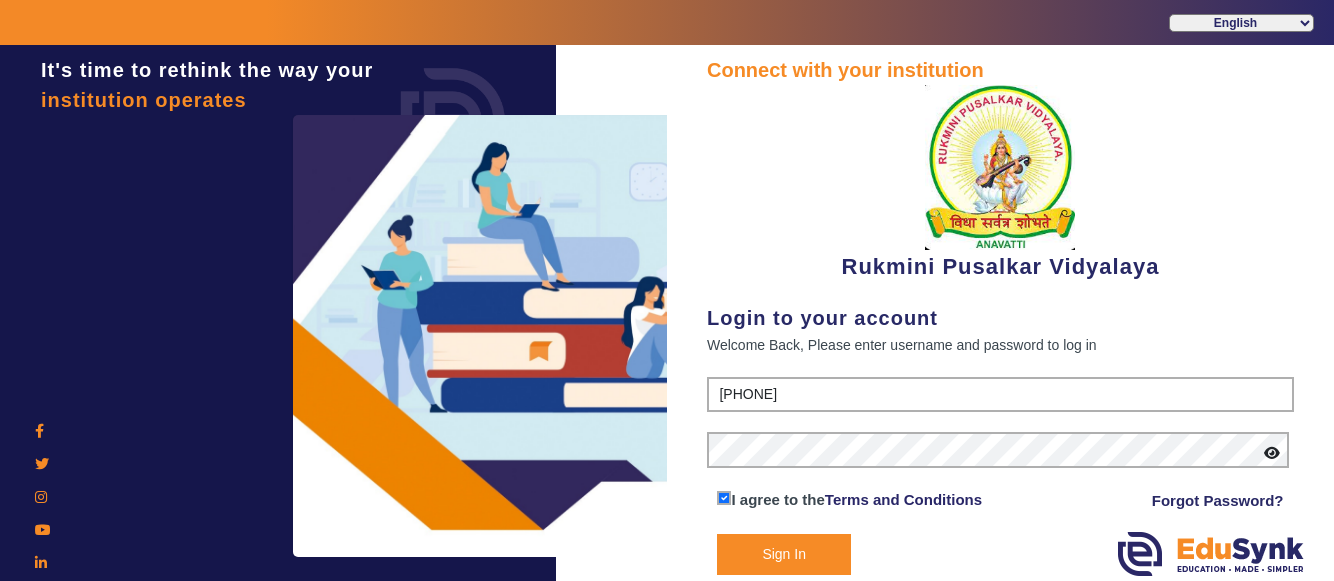 click on "Sign In" 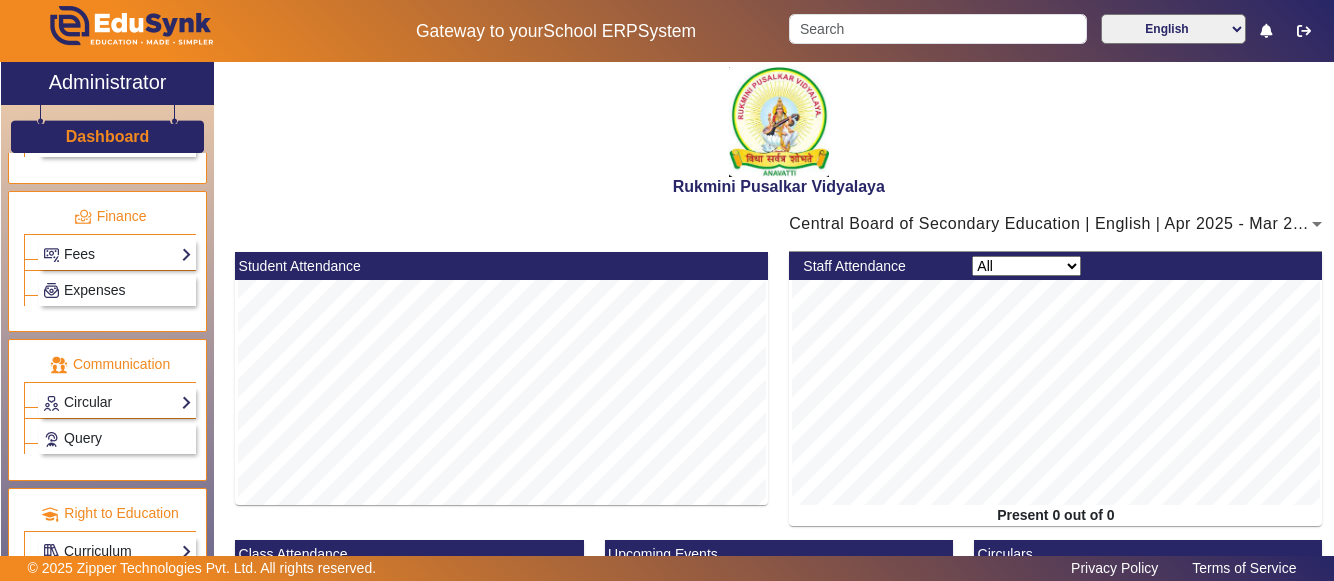 scroll, scrollTop: 1078, scrollLeft: 0, axis: vertical 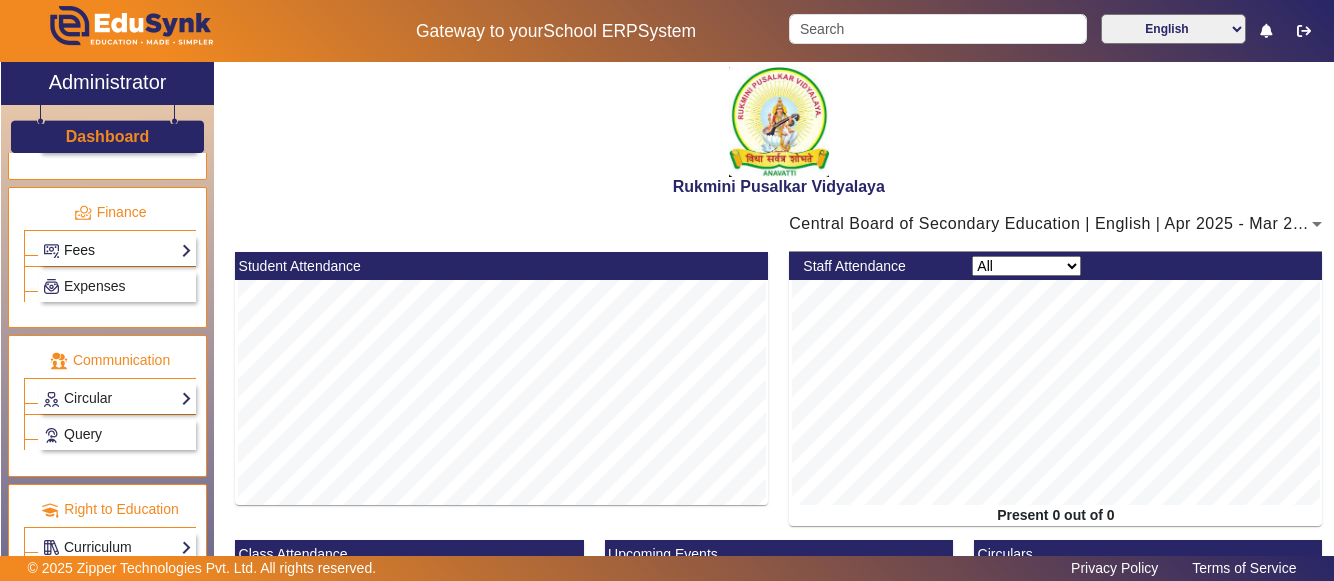 click on "Fees" 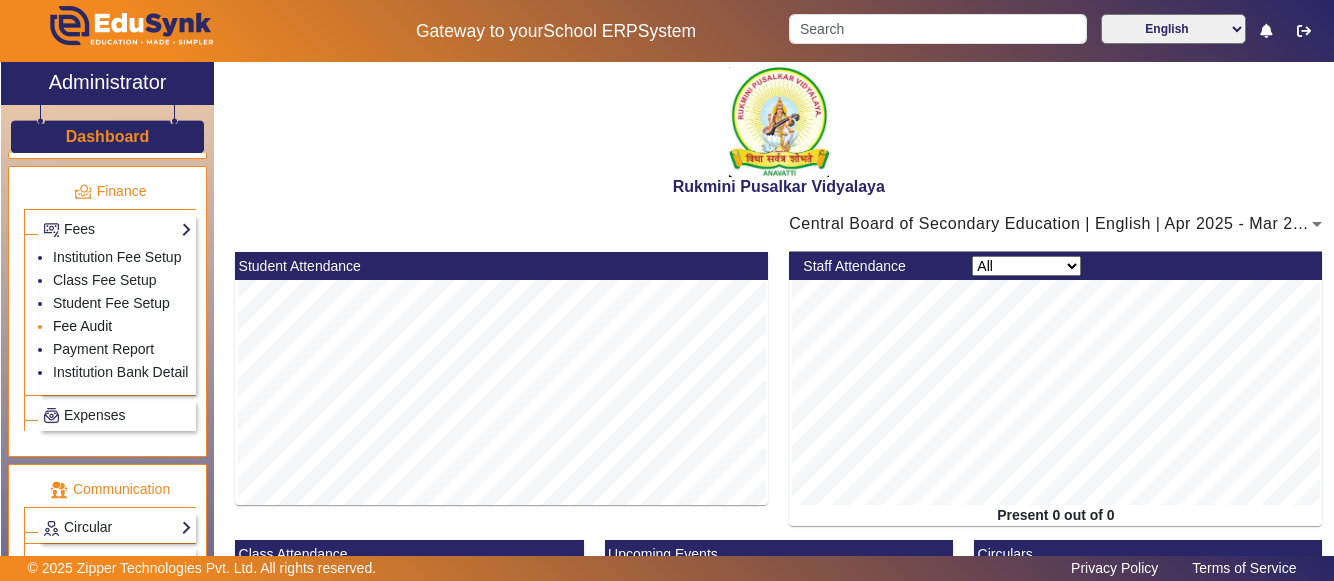 click on "Fee Audit" 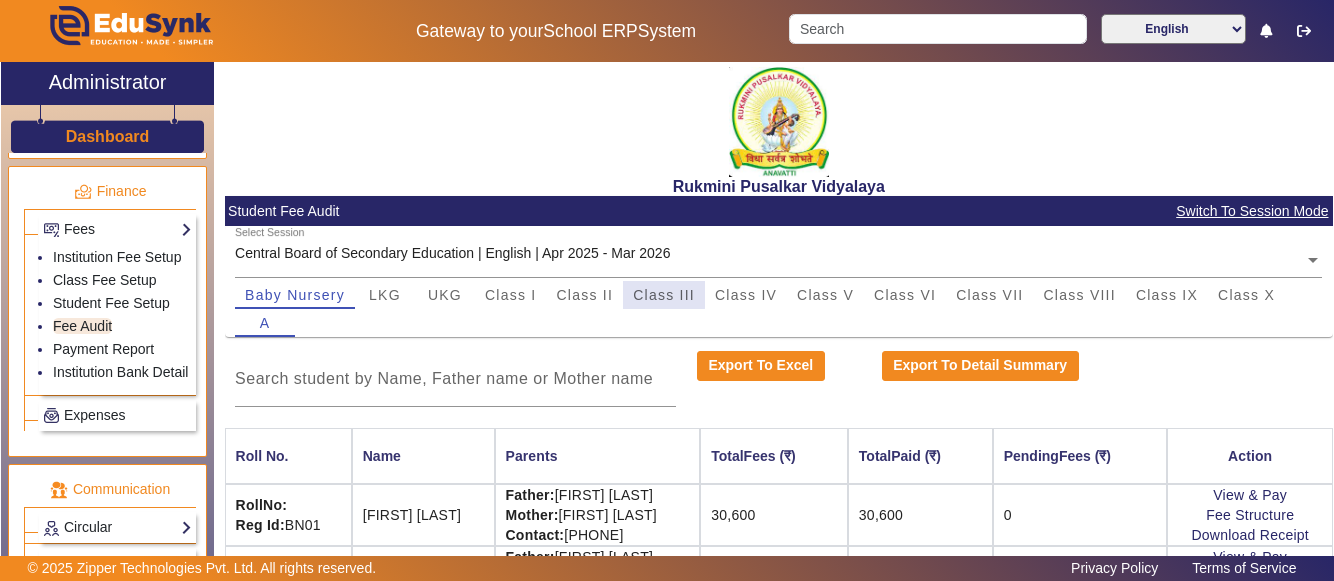 click on "Class III" at bounding box center (664, 295) 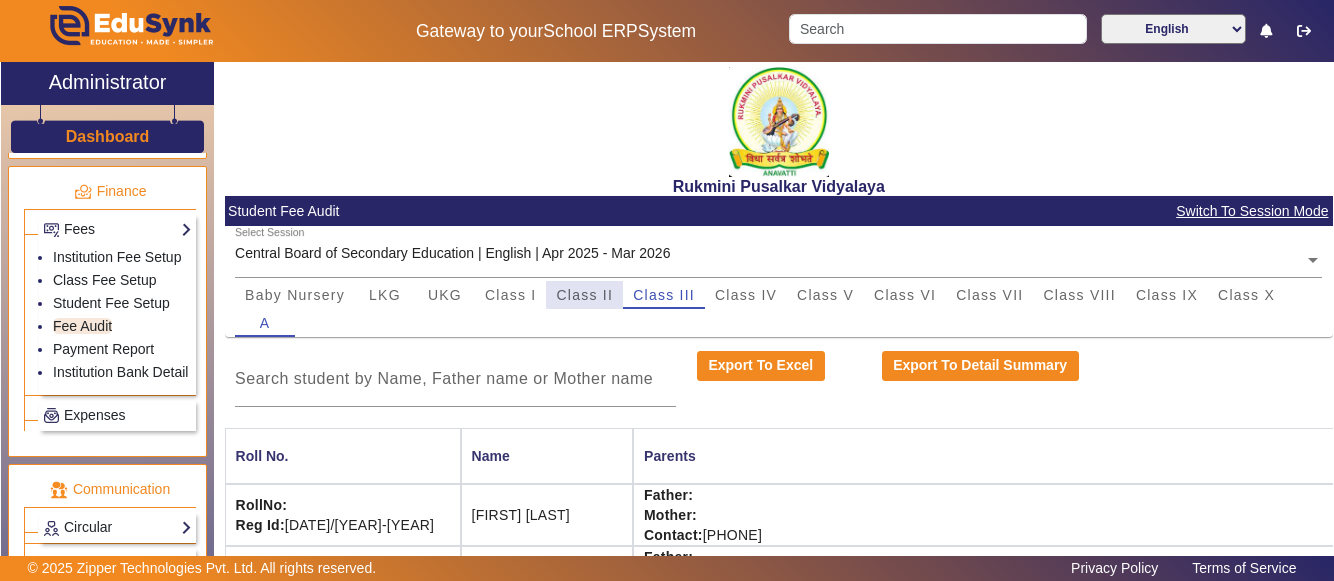 click on "Class II" at bounding box center (584, 295) 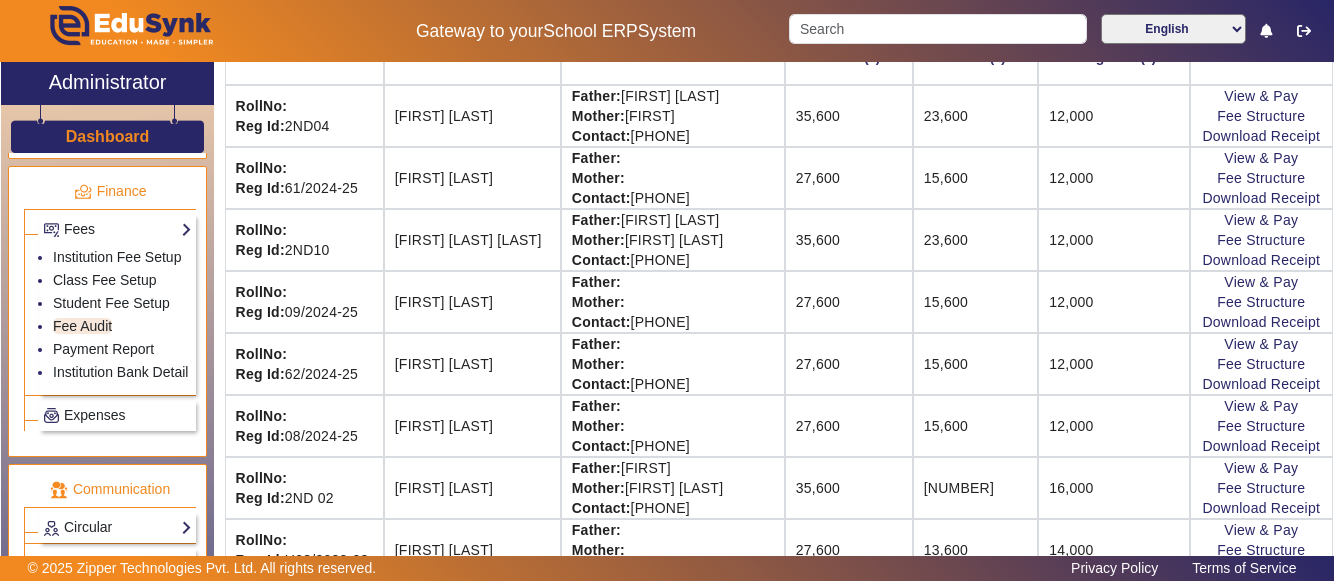 scroll, scrollTop: 440, scrollLeft: 0, axis: vertical 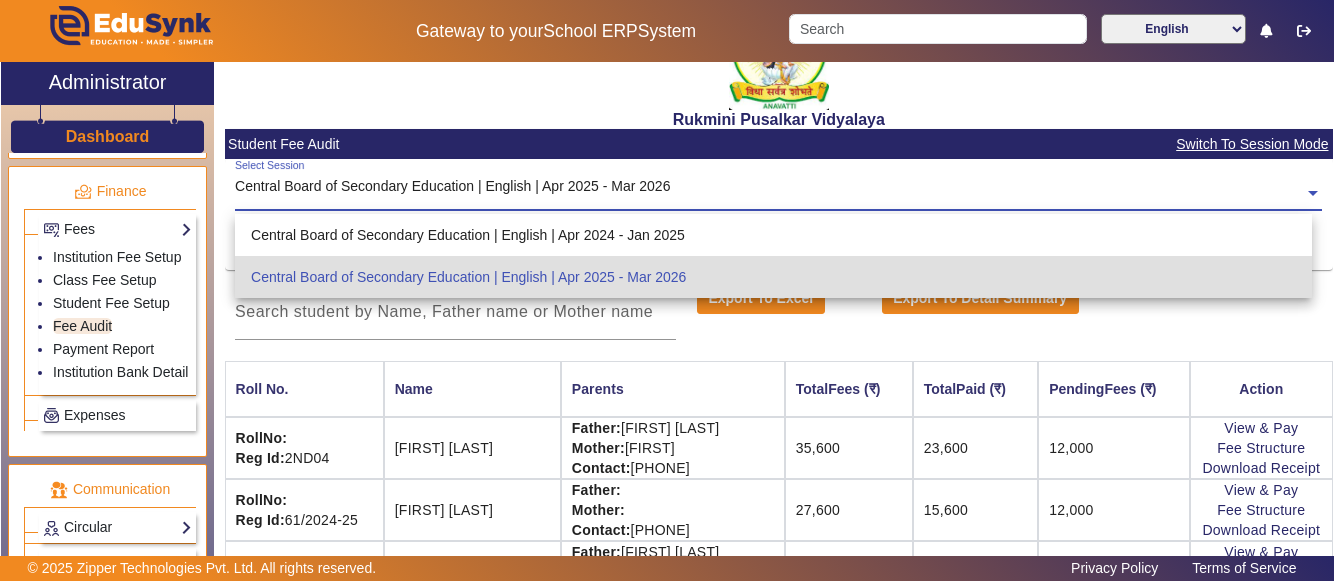 click 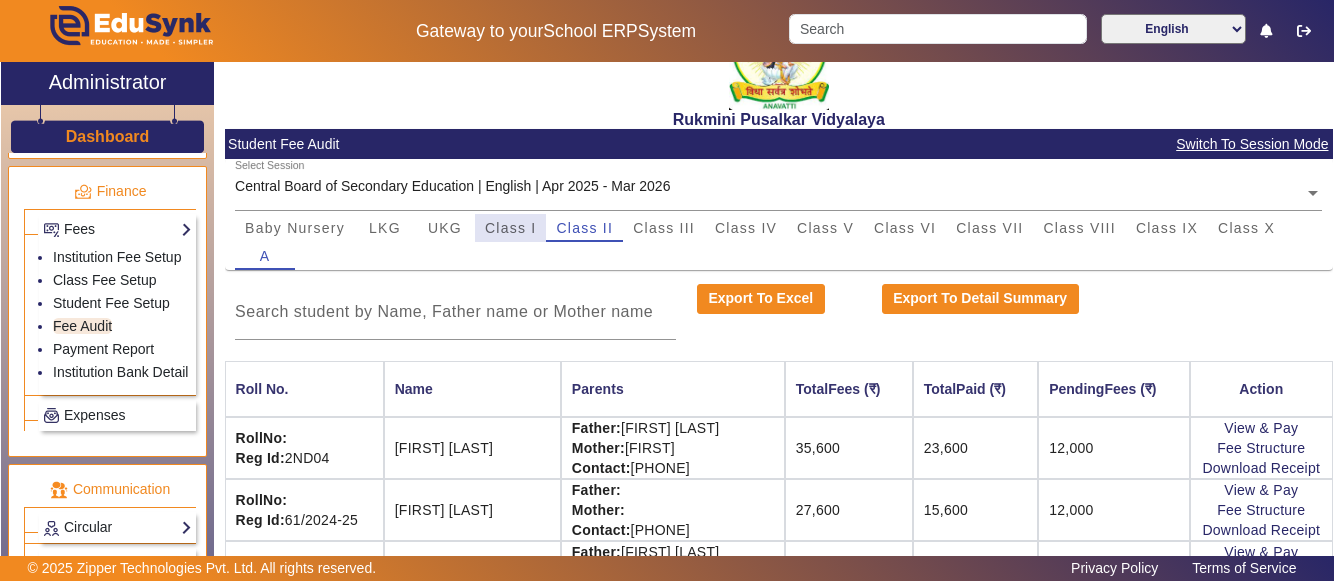 click on "Class I" at bounding box center (511, 228) 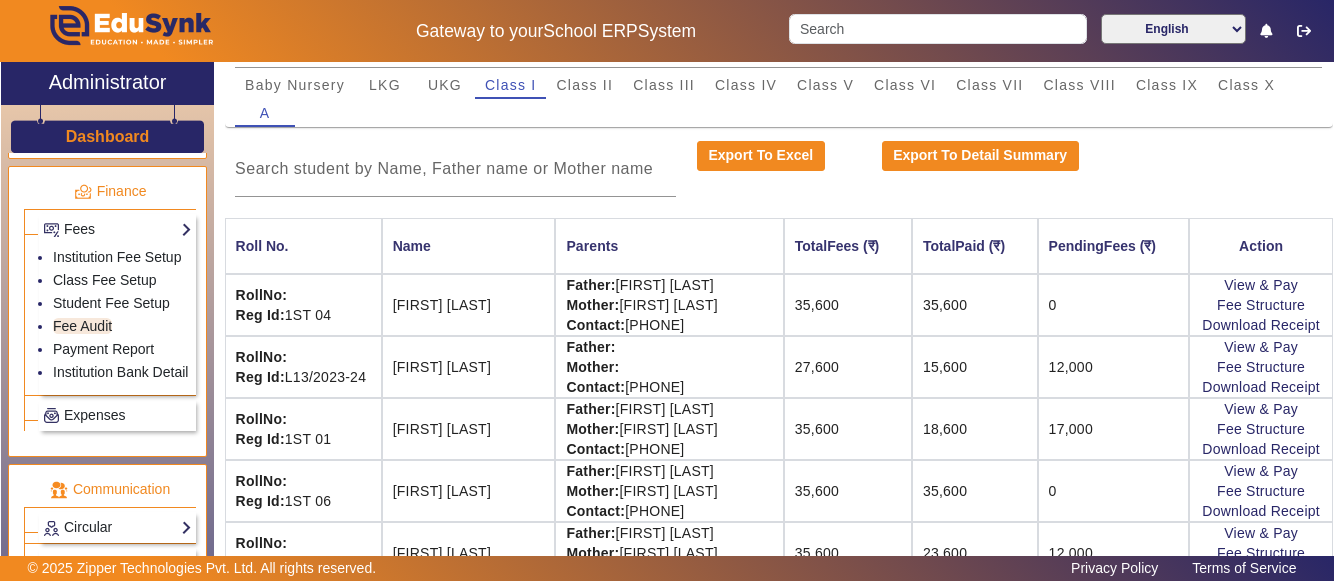scroll, scrollTop: 50, scrollLeft: 0, axis: vertical 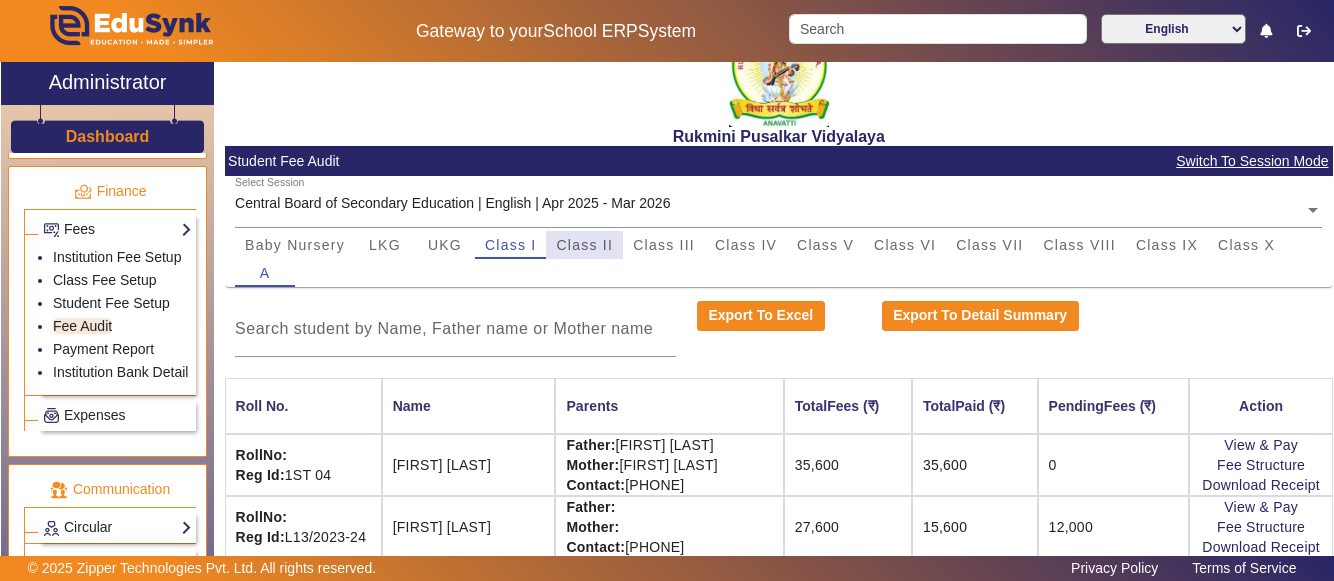 click on "Class II" at bounding box center [584, 245] 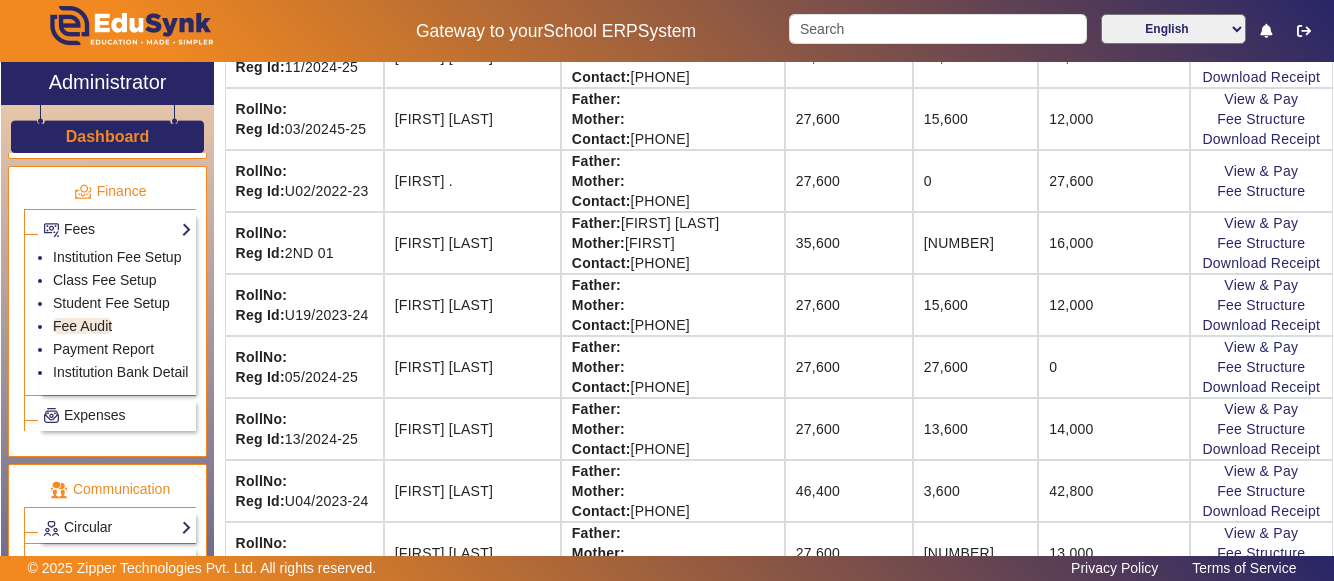 scroll, scrollTop: 1836, scrollLeft: 0, axis: vertical 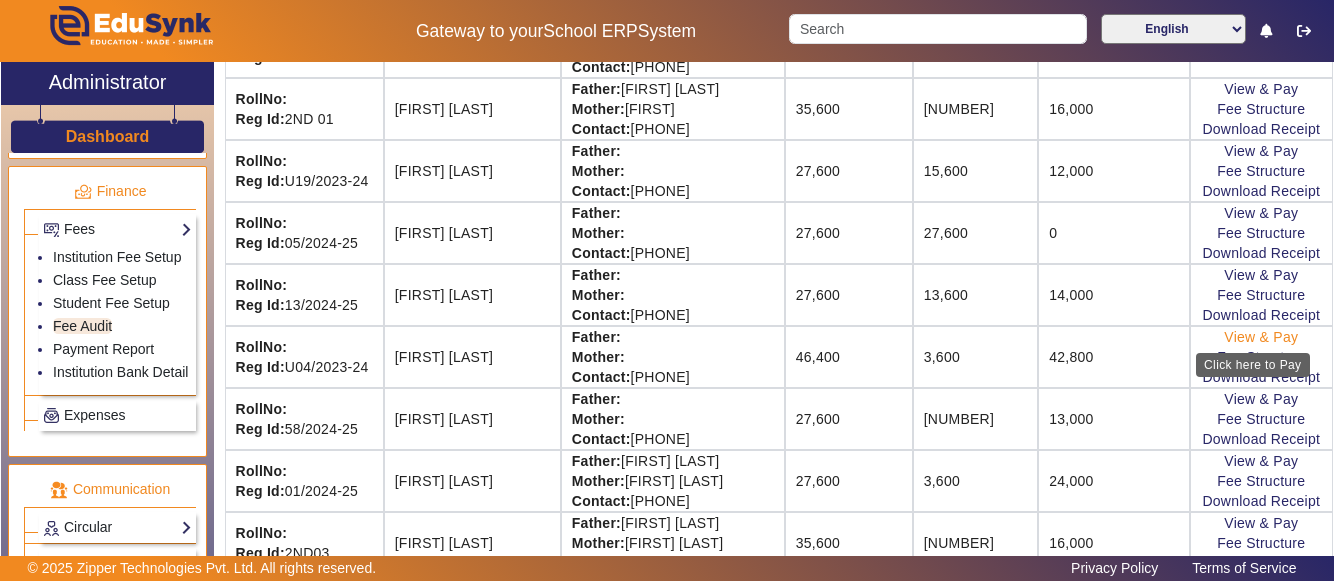 click on "View & Pay" 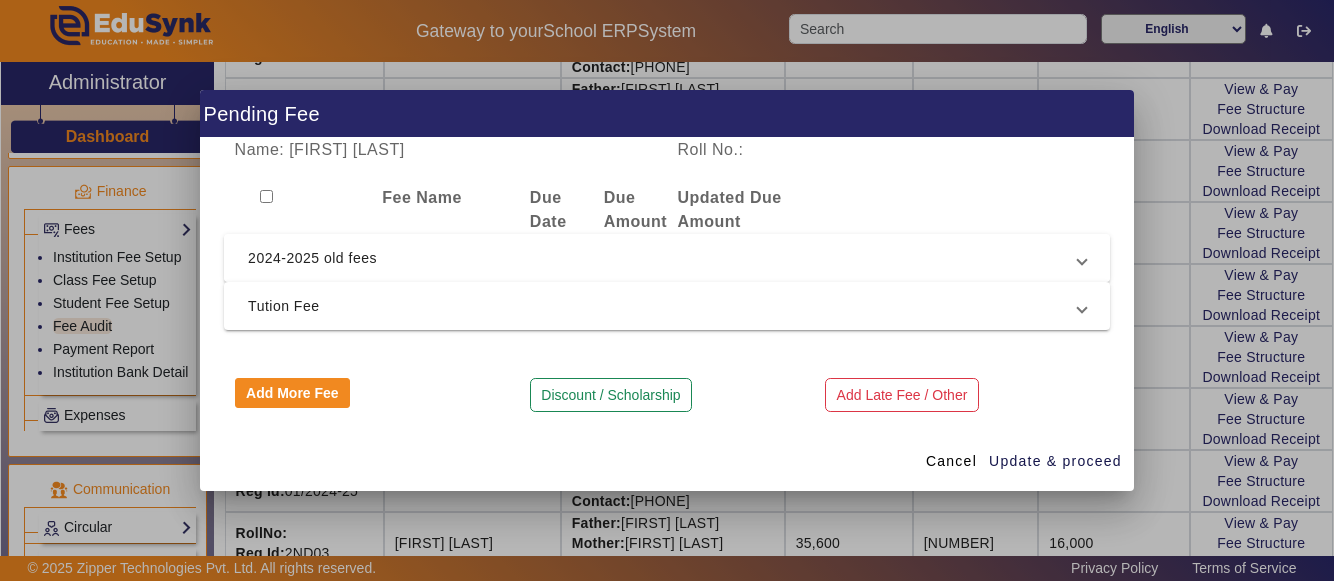 click on "2024-2025 old fees" at bounding box center [663, 258] 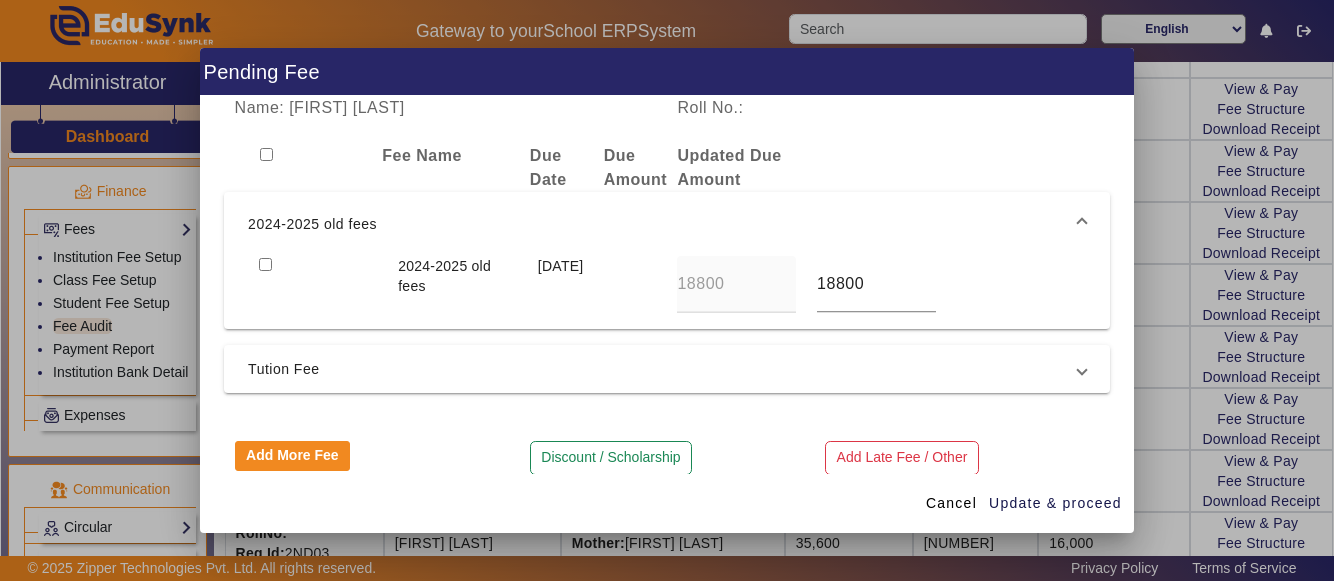 click at bounding box center [265, 264] 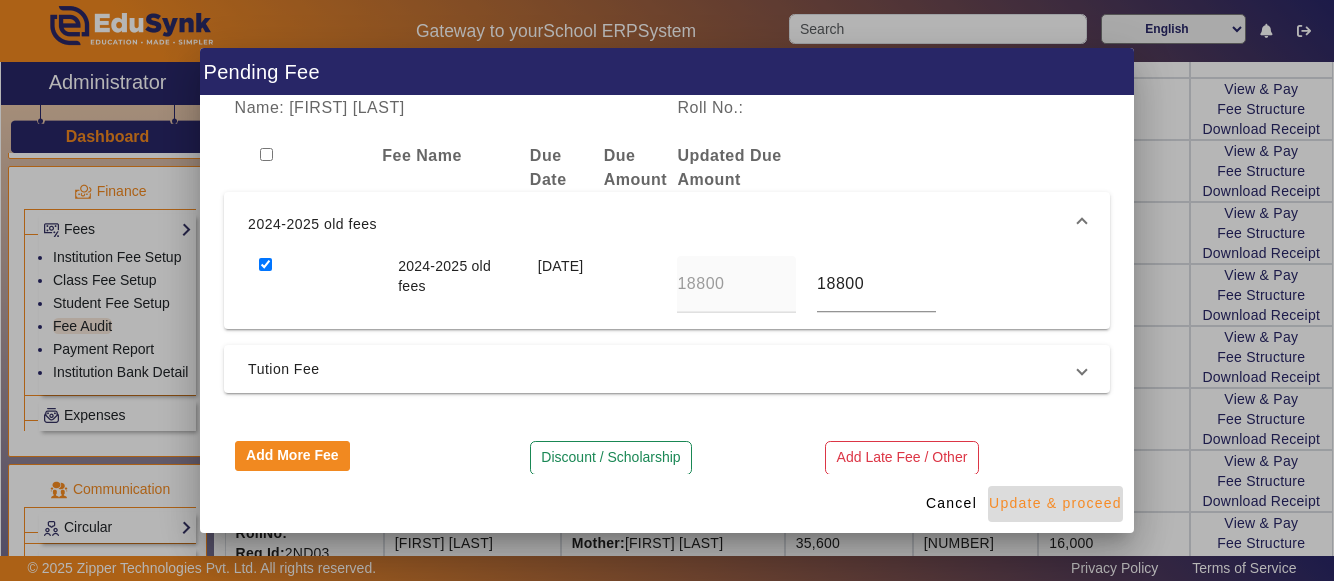 click on "Update & proceed" at bounding box center [1055, 503] 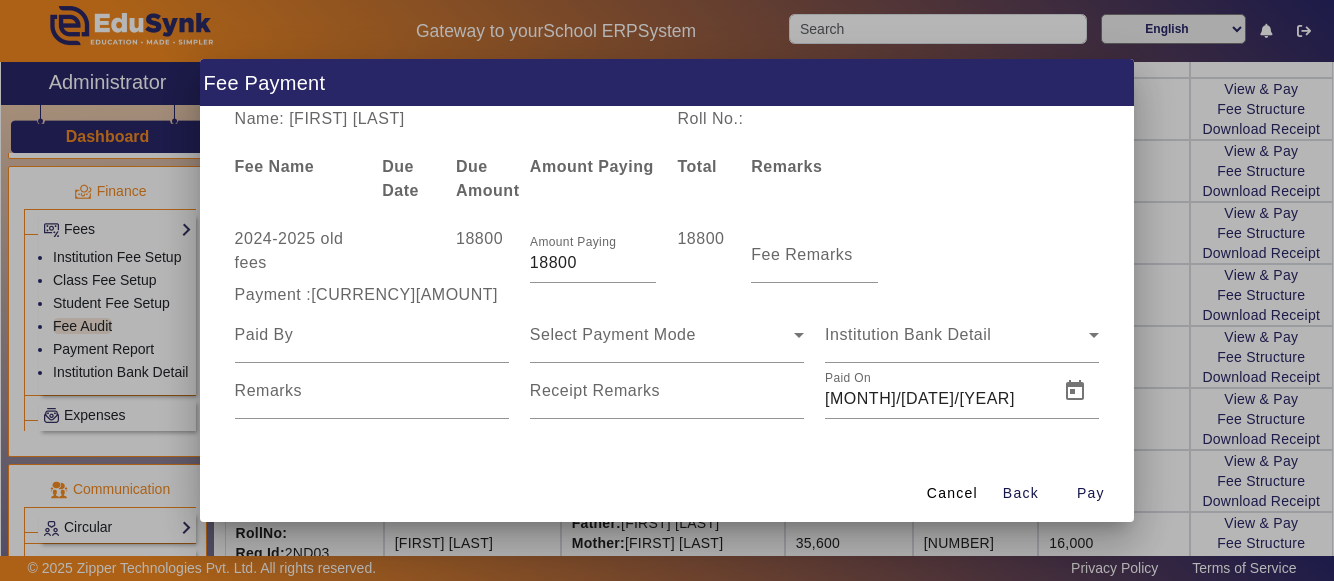 click at bounding box center [667, 290] 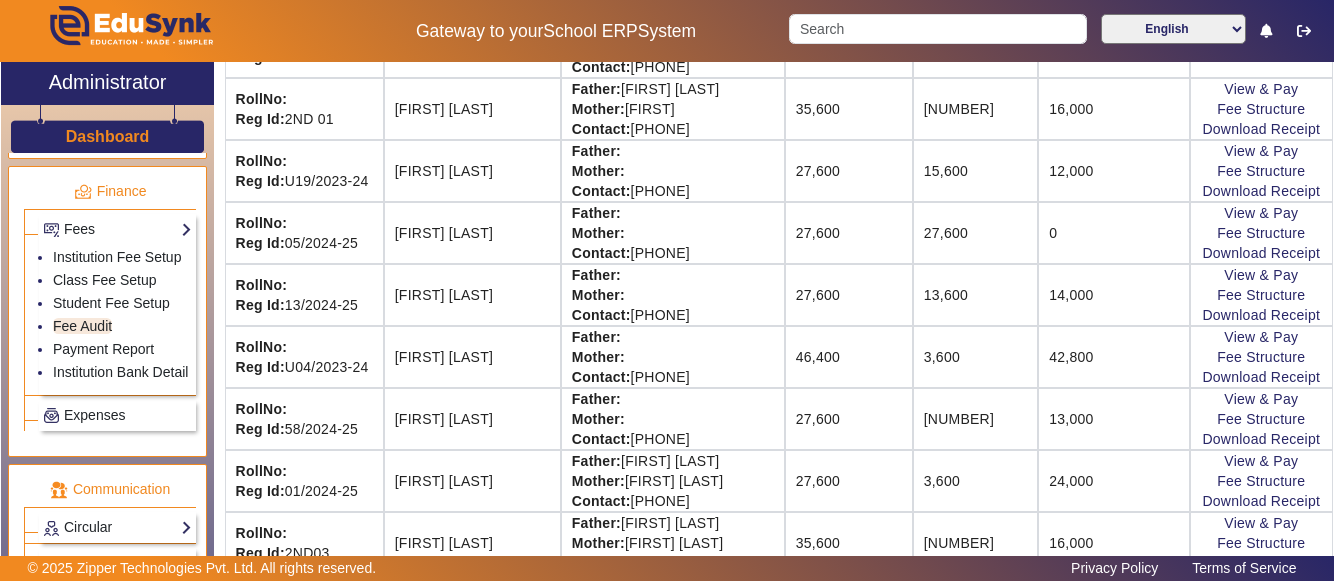 click on "Gateway to your  School ERP  System  English हिंदी (Hindi) ಕನ್ನಡ (Kannada) தமிழ் (Tamil) ଓଡିଆ (Odia) ਪੰਜਾਬੀ (Punjabi) मराठी (Marathi) മലയാളം (Malayalam) తెలుగు (Telugu) অসমীয়া (Assamese) ગુજરાતી (Gujarati) বাংলা (Bengali)" 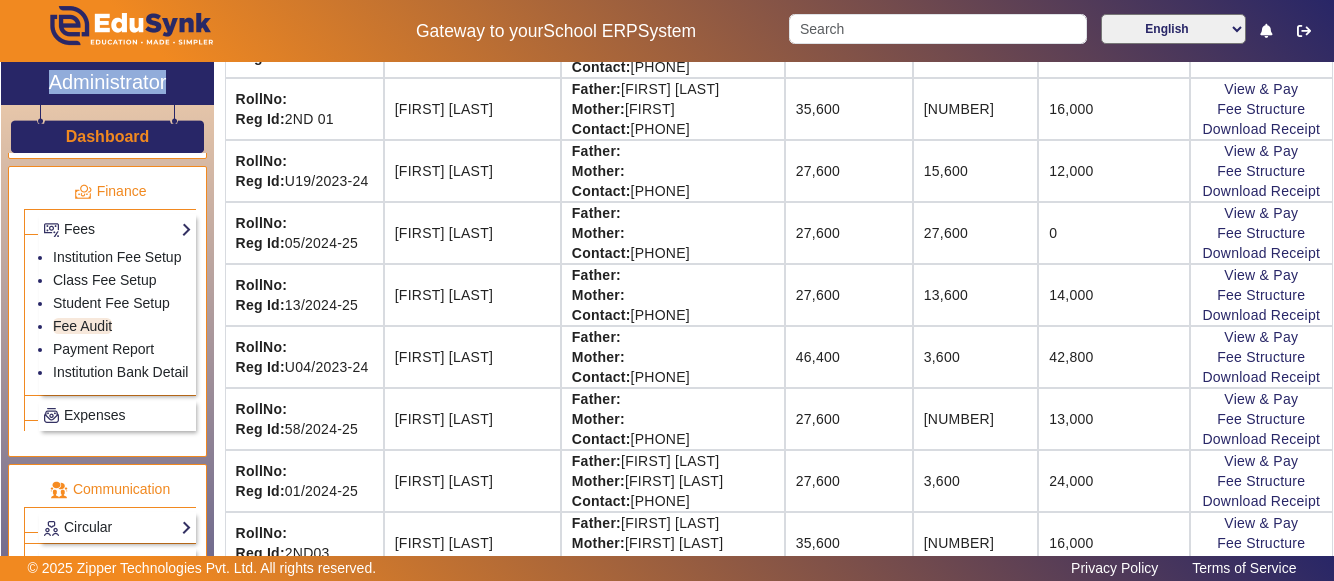 click on "Gateway to your  School ERP  System  English हिंदी (Hindi) ಕನ್ನಡ (Kannada) தமிழ் (Tamil) ଓଡିଆ (Odia) ਪੰਜਾਬੀ (Punjabi) मराठी (Marathi) മലയാളം (Malayalam) తెలుగు (Telugu) অসমীয়া (Assamese) ગુજરાતી (Gujarati) বাংলা (Bengali)" 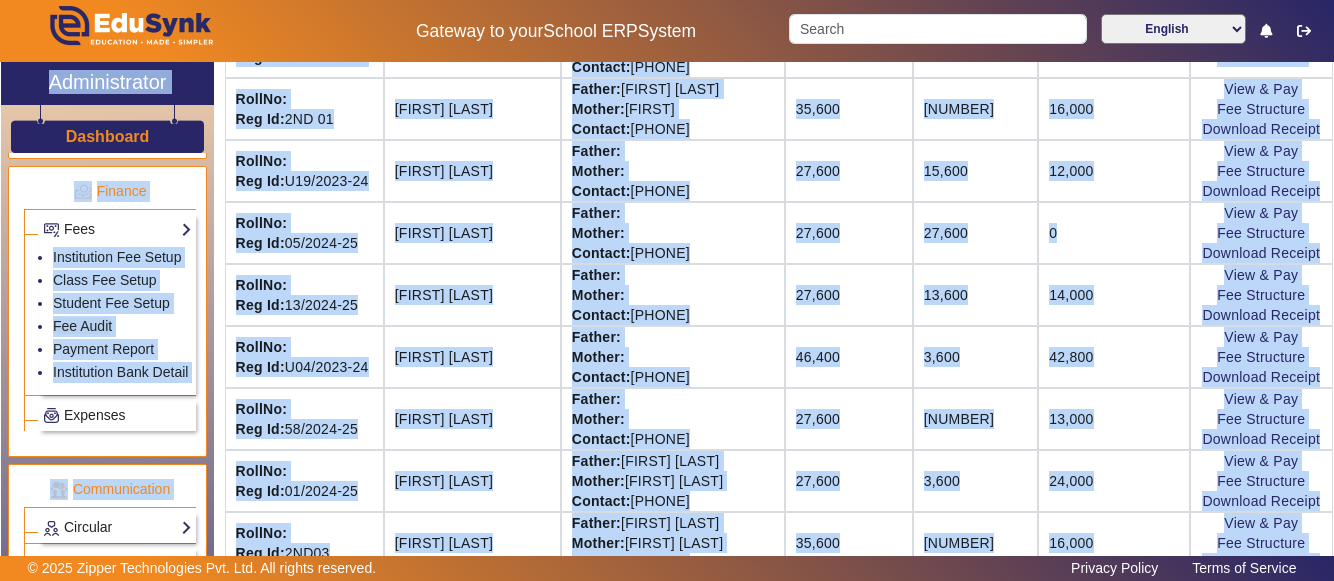 click on "Gateway to your  School ERP  System  English हिंदी (Hindi) ಕನ್ನಡ (Kannada) தமிழ் (Tamil) ଓଡିଆ (Odia) ਪੰਜਾਬੀ (Punjabi) मराठी (Marathi) മലയാളം (Malayalam) తెలుగు (Telugu) অসমীয়া (Assamese) ગુજરાતી (Gujarati) বাংলা (Bengali) X Administrator Dashboard Administration  Institution  Institution Details   Session Configuration   Classes/Batches   Subjects  Students Staff  Teachers   Non Teaching Staff   Driver   Support Staff  Transportation  Overview   Vehicle Directory   Routes   Trip Record  Library  Overview   Configuration   Book Lists   Issue a Book   List of Books Issued   Card   Penalties  ID Card  Students   Teachers   Non Teaching Staff   Template  Birthday  Students  Admissions Admissions-Enquiry Front Desk  Visitors Book   Postal Receipt   Postal Dispatch   Phone Call Logs   Complaint Book  Report  Import History   App Invites   Other Reports  Inventory Gallery  List   Add  Notice Board" 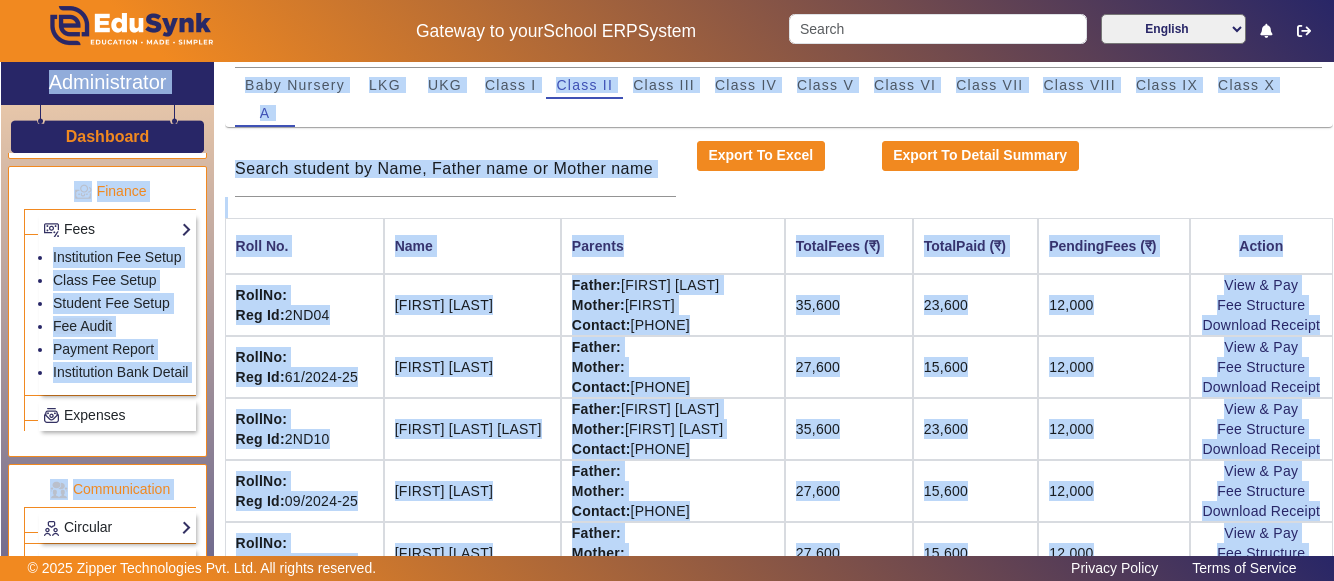 scroll, scrollTop: 10, scrollLeft: 144, axis: both 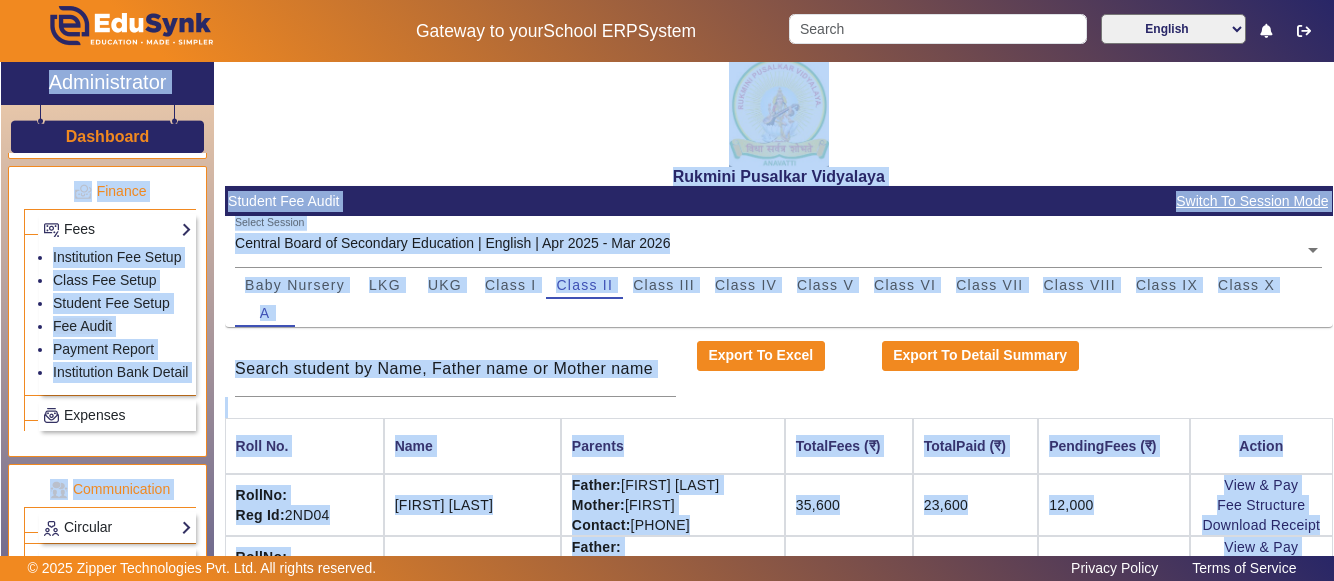 click on "Rukmini Pusalkar Vidyalaya" 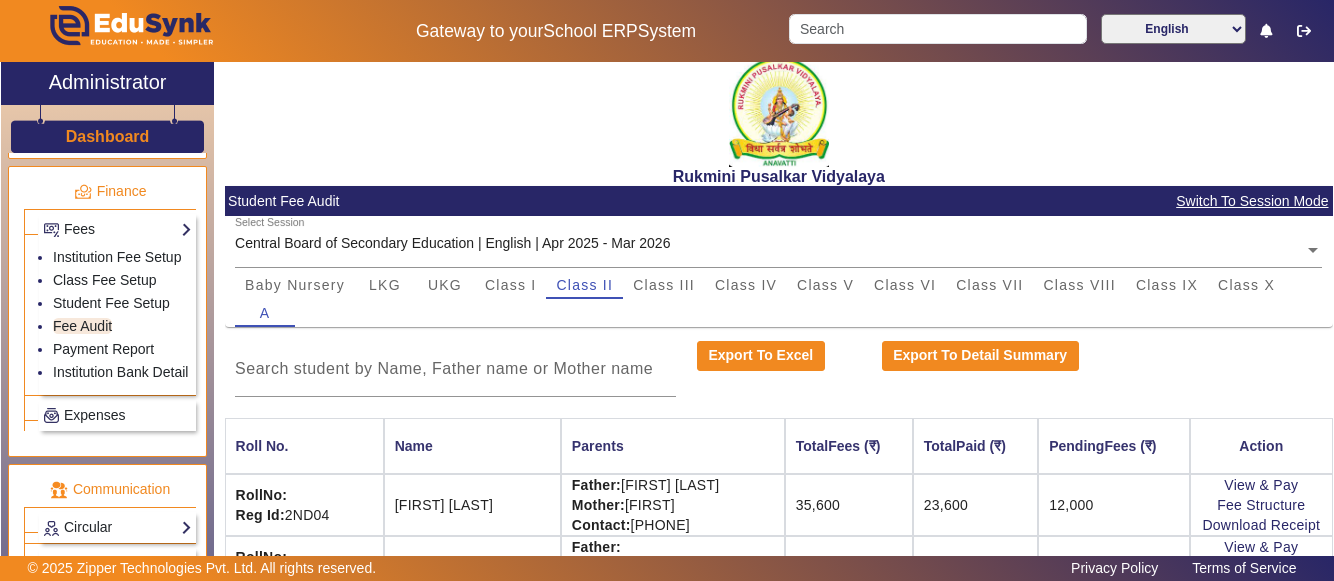 scroll, scrollTop: 10, scrollLeft: 11, axis: both 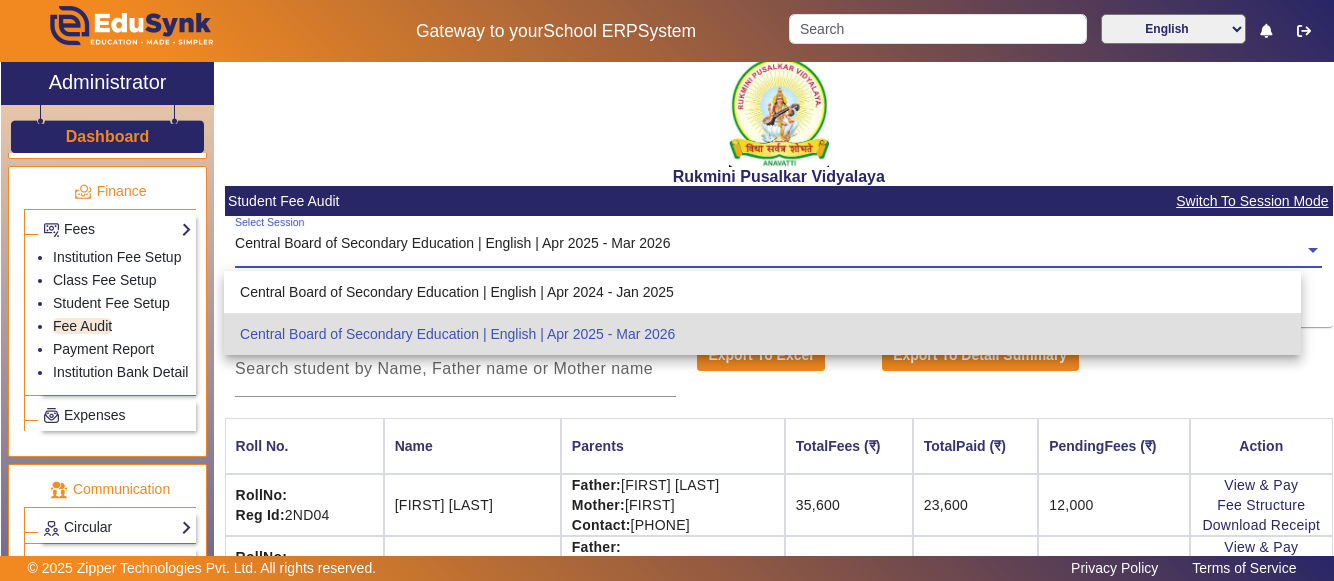 click 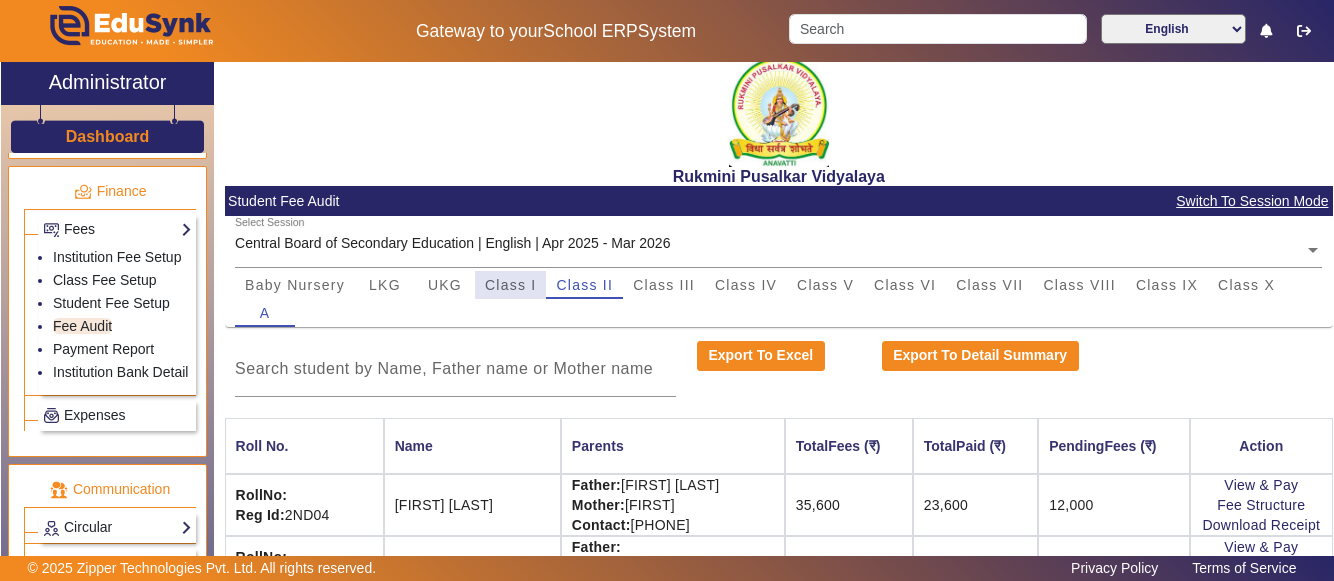 click on "Class I" at bounding box center [511, 285] 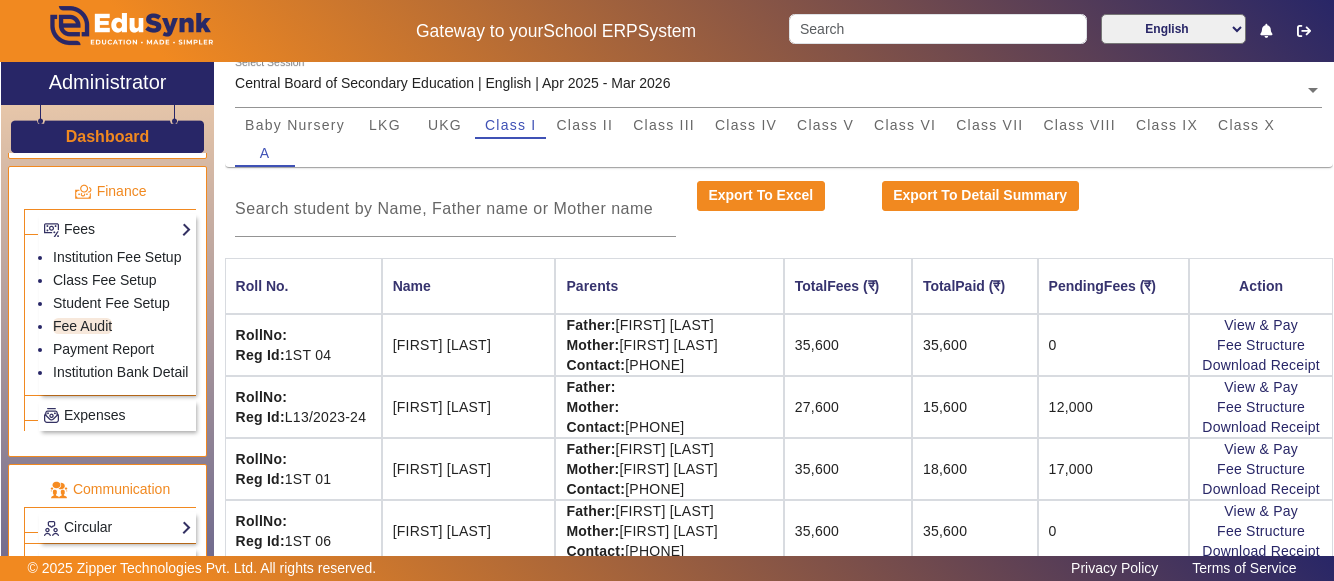 scroll, scrollTop: 0, scrollLeft: 11, axis: horizontal 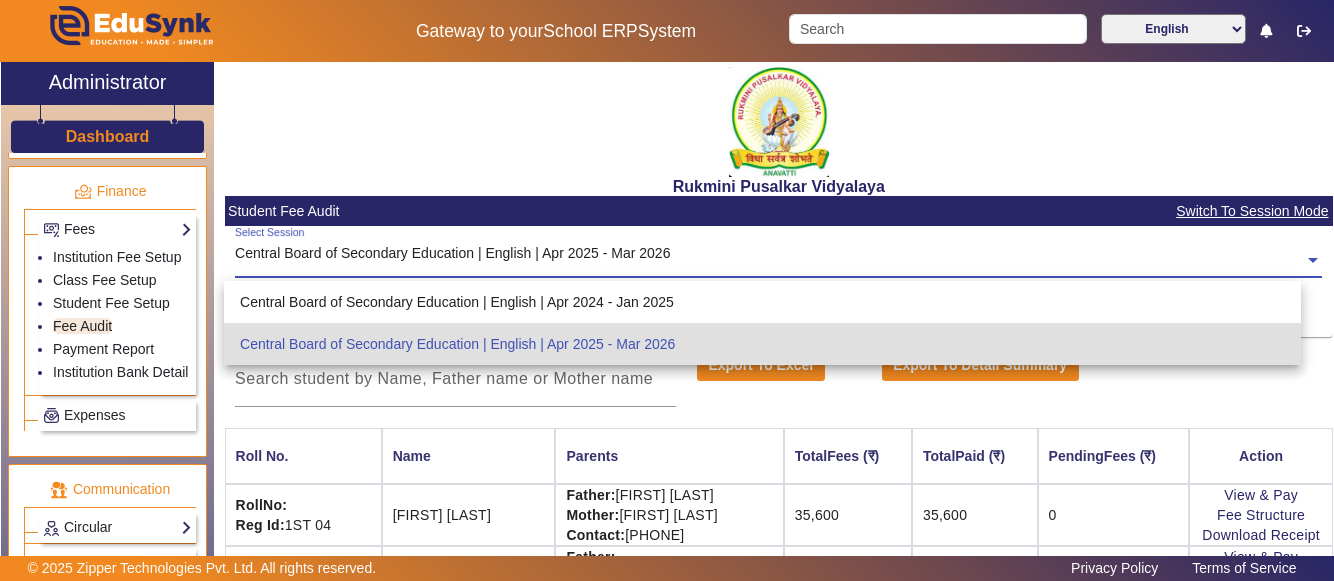 click on "Central Board of Secondary Education | English | Apr 2025 - Mar 2026" 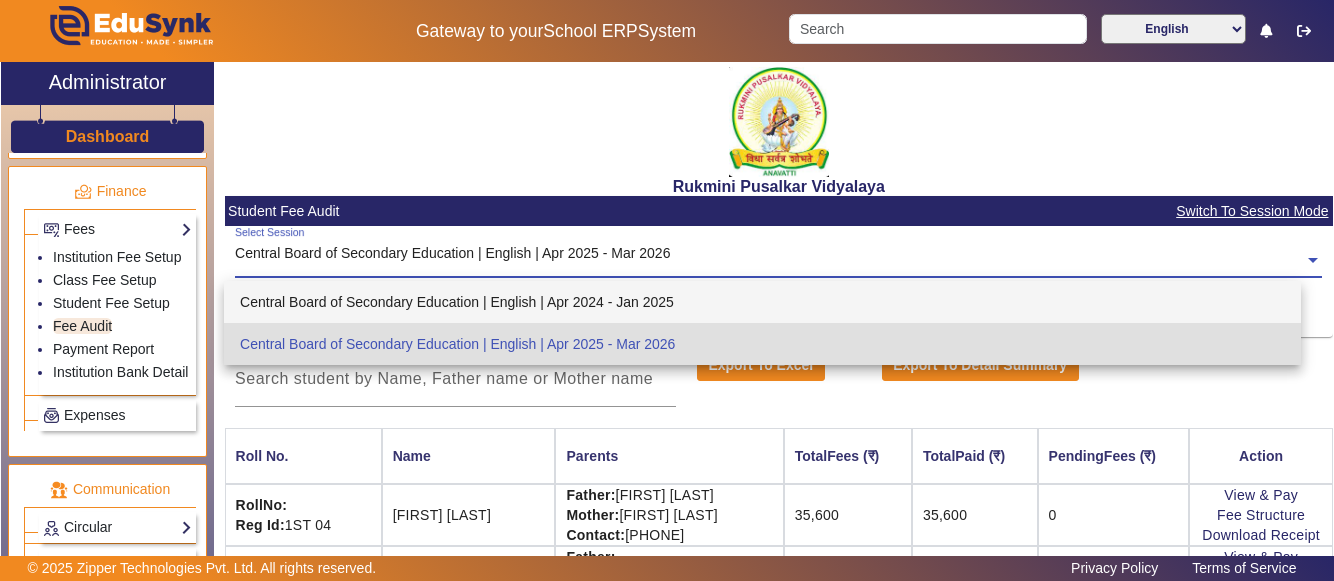 click on "Central Board of Secondary Education | English | Apr 2024 - Jan 2025" at bounding box center (762, 302) 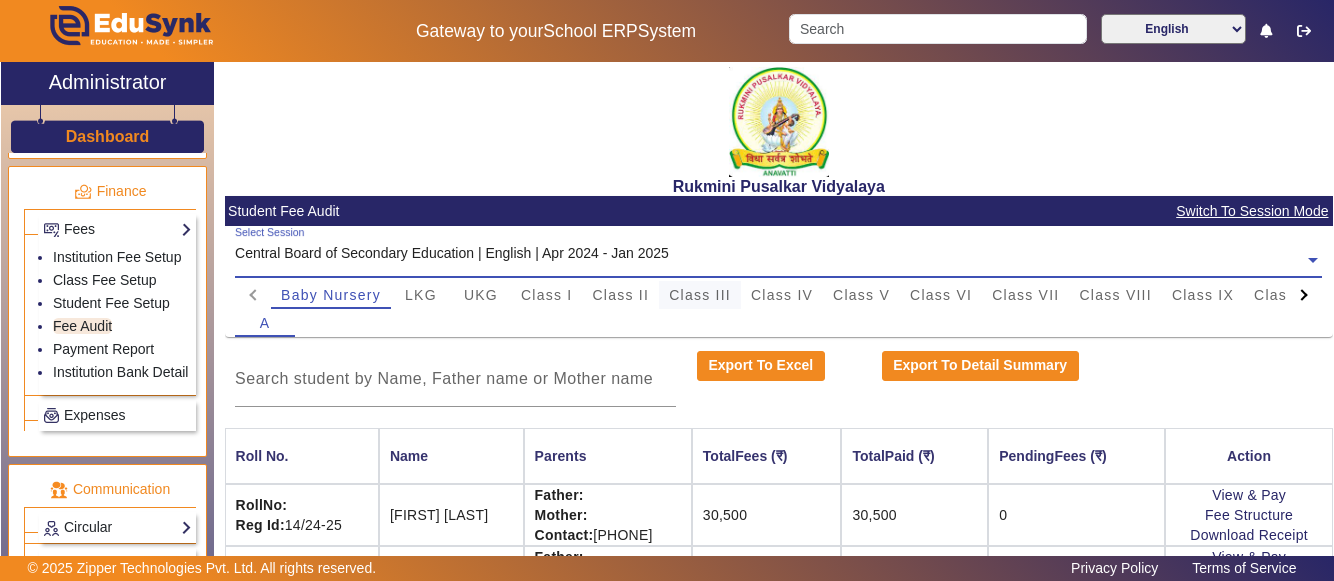 scroll, scrollTop: 0, scrollLeft: 0, axis: both 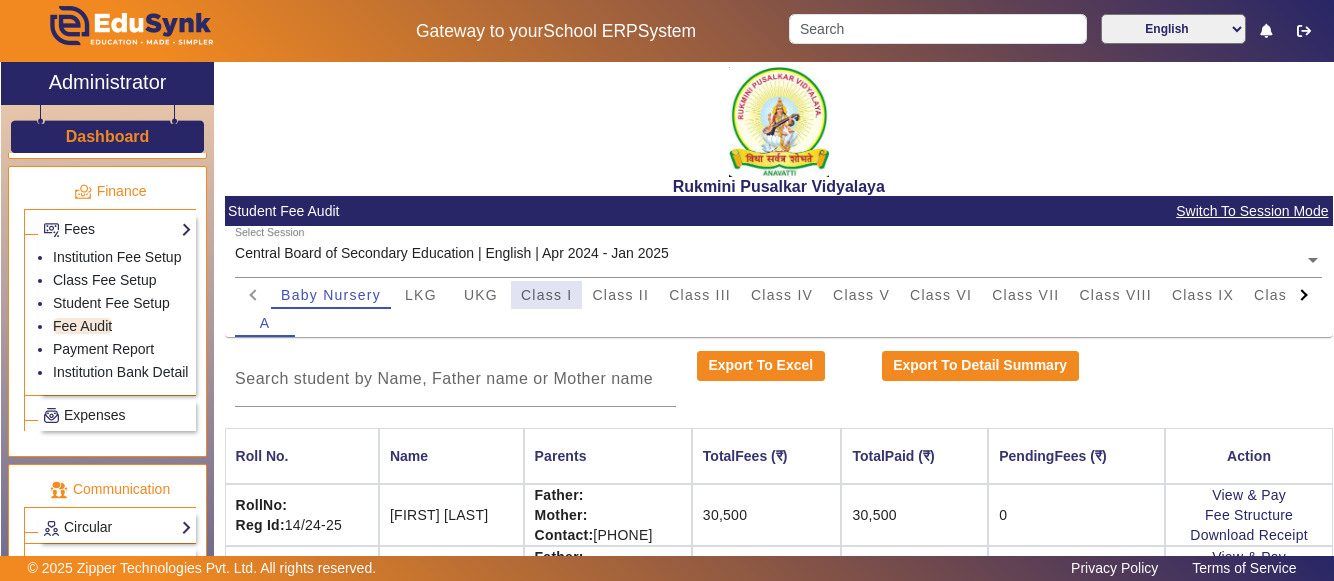 click on "Class I" at bounding box center [547, 295] 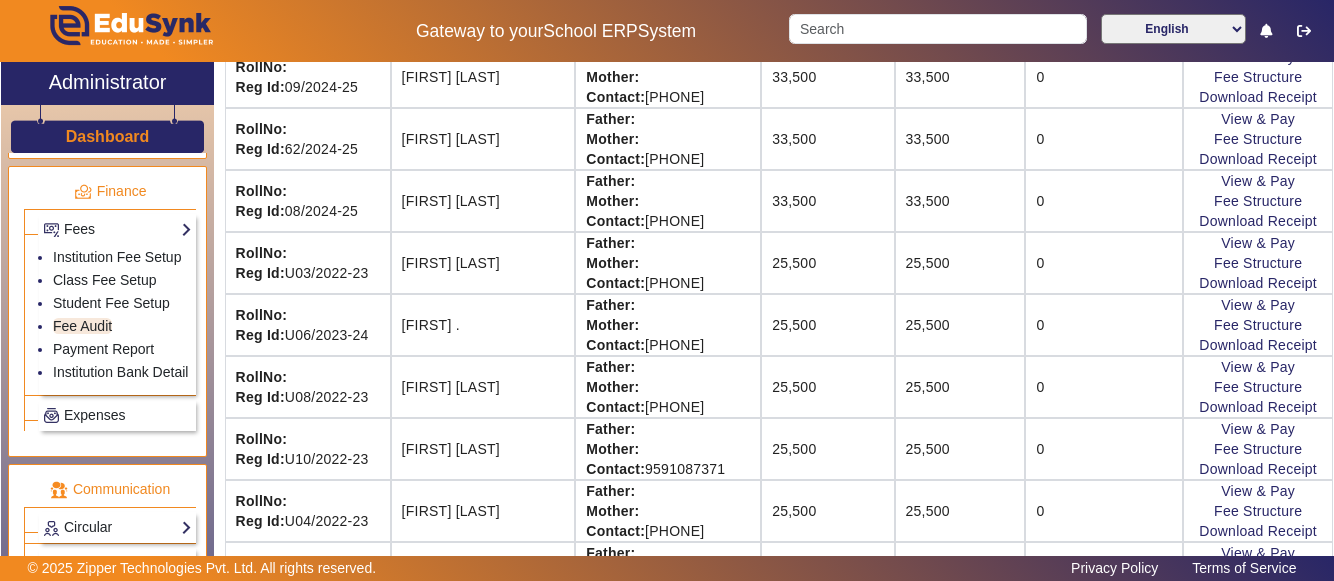 scroll, scrollTop: 0, scrollLeft: 0, axis: both 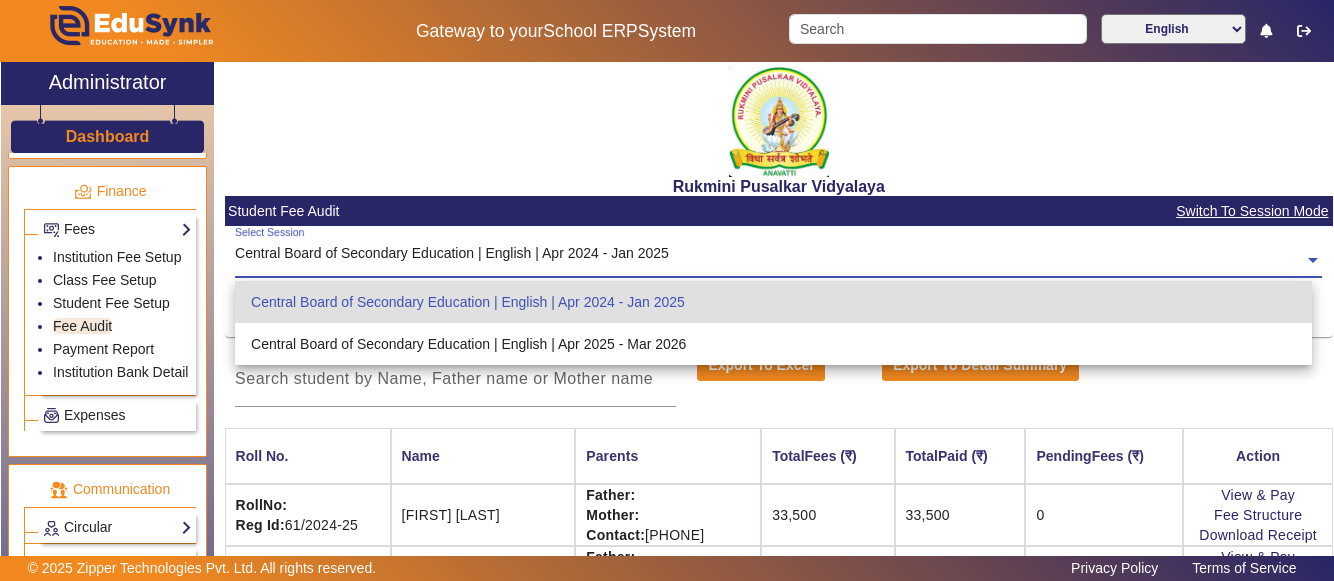 click on "Central Board of Secondary Education | English | Apr 2024 - Jan 2025" 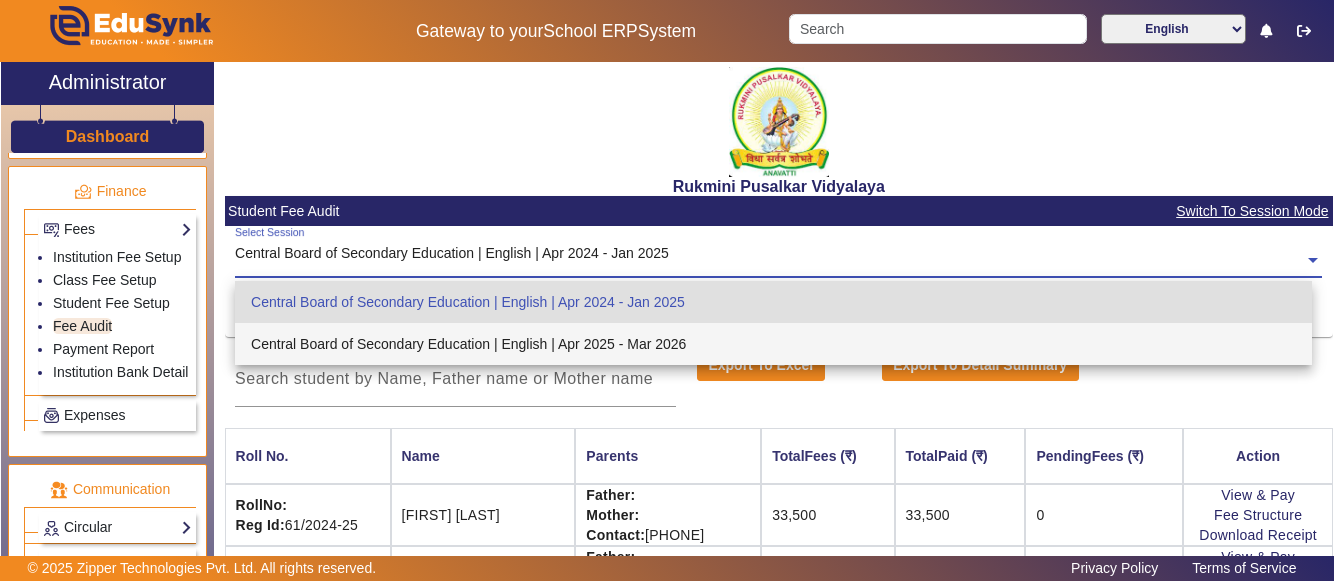 click on "Central Board of Secondary Education | English | Apr 2025 - Mar 2026" at bounding box center (773, 344) 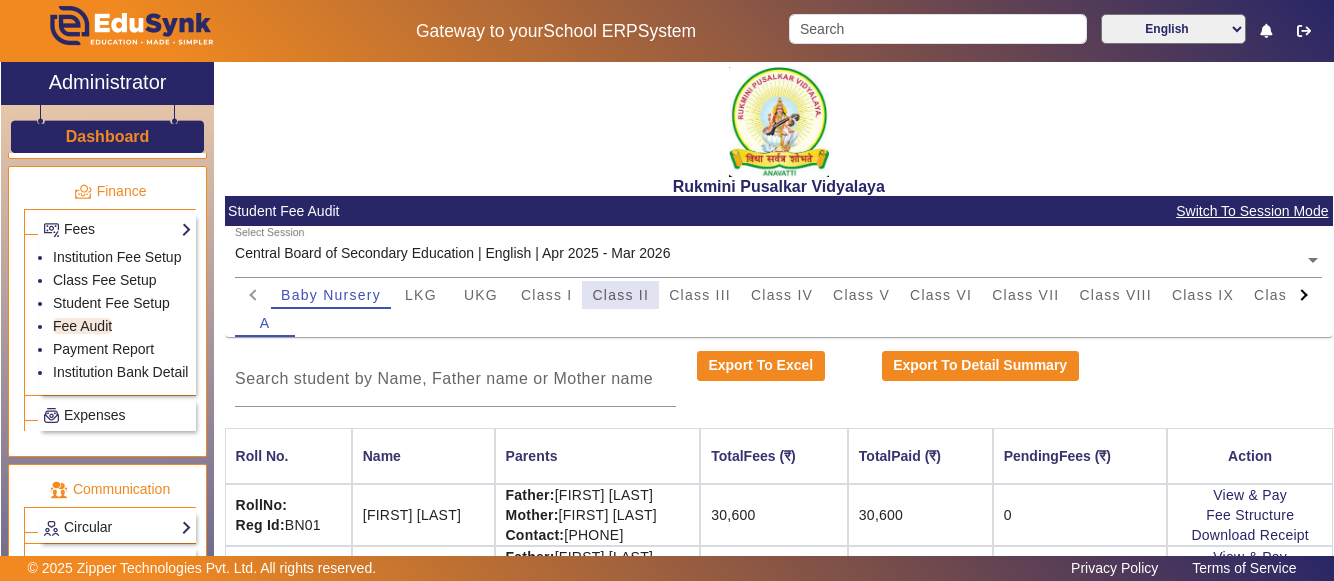 click on "Class II" at bounding box center [620, 295] 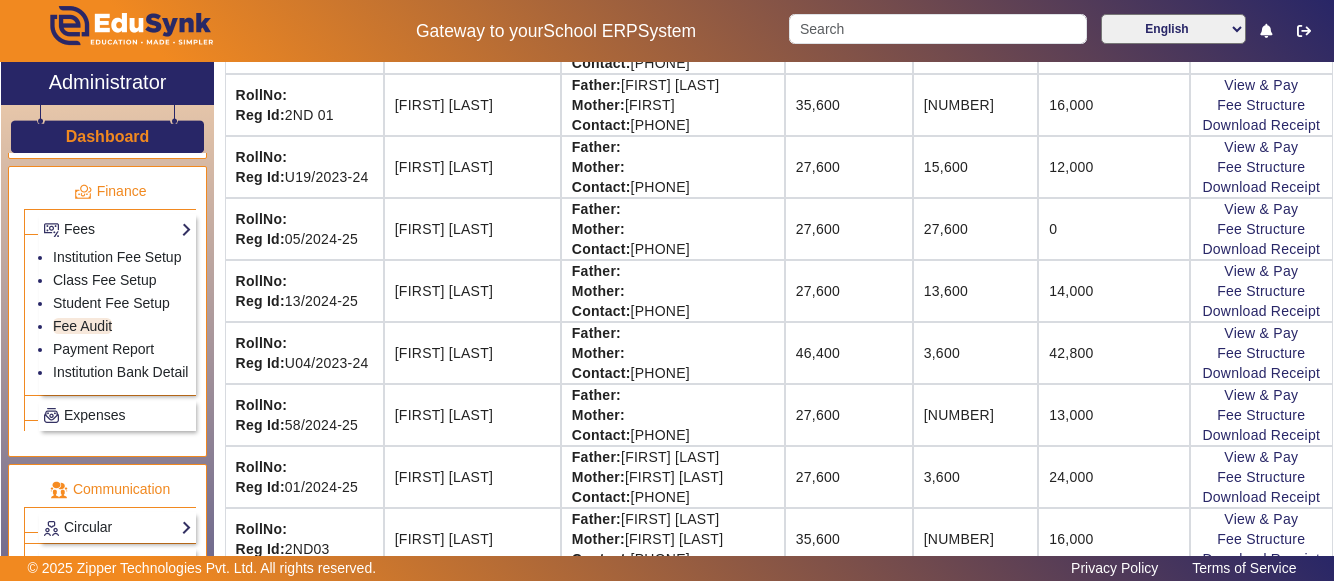 scroll, scrollTop: 1960, scrollLeft: 144, axis: both 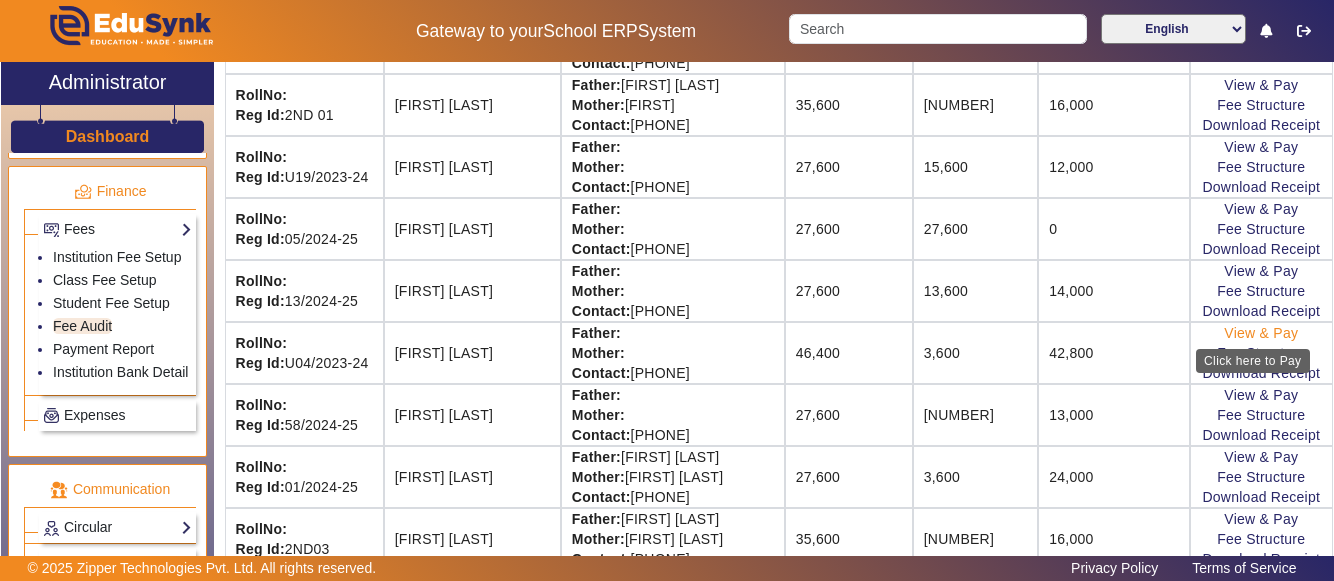 click on "View & Pay" 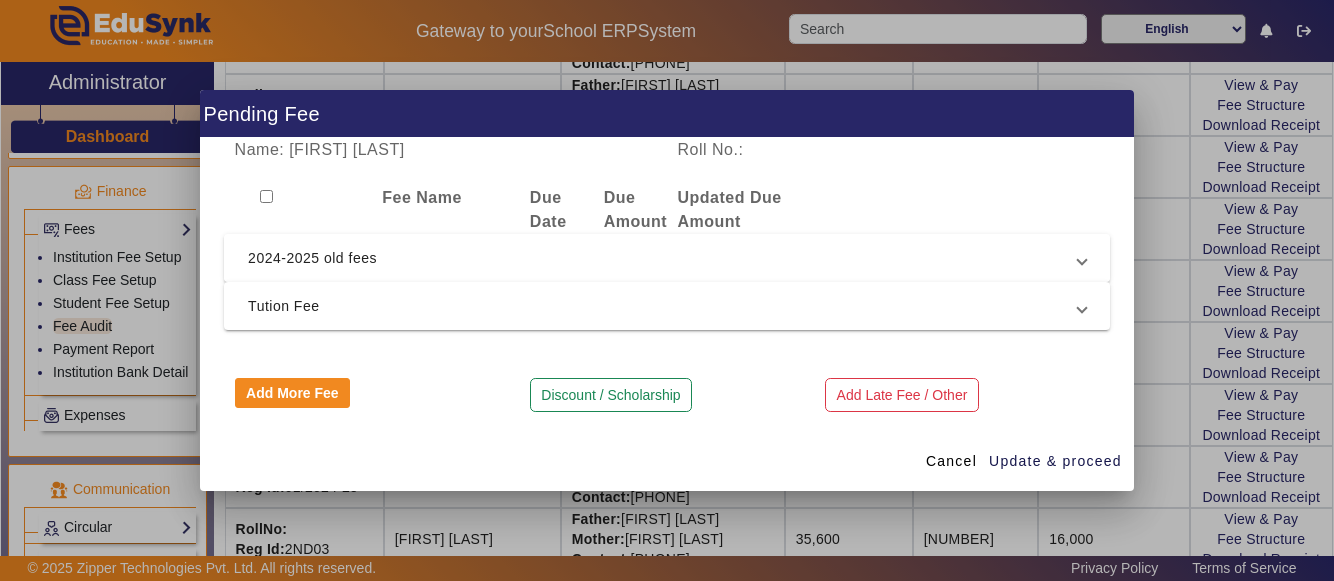 click on "2024-2025 old fees" at bounding box center (667, 258) 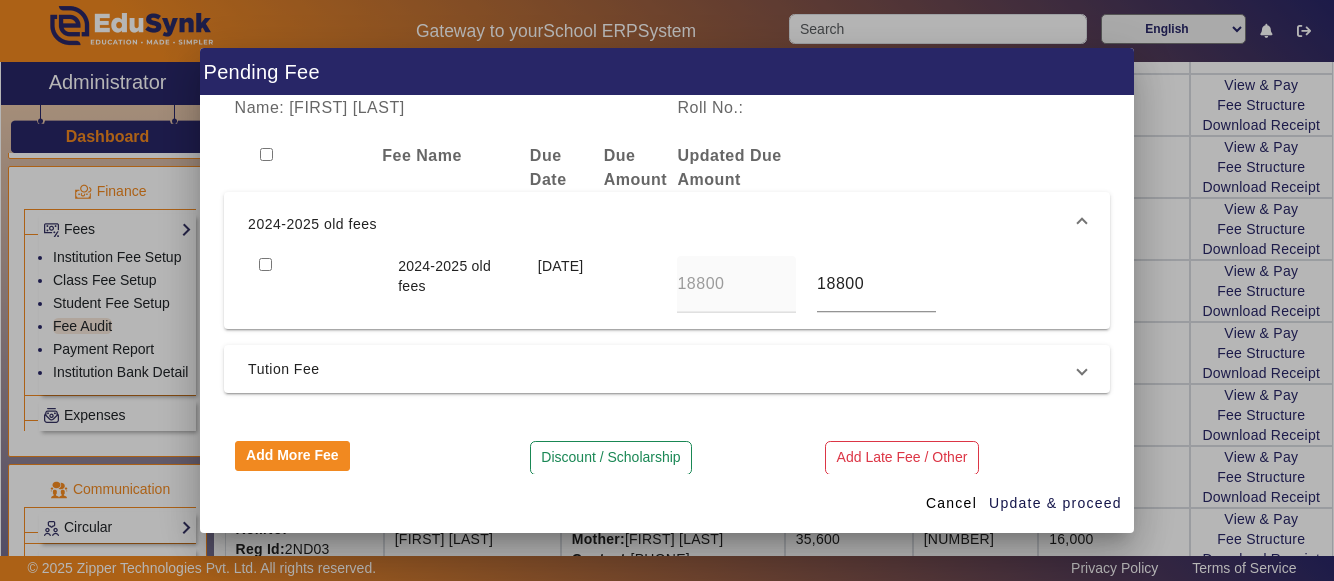 click at bounding box center (265, 264) 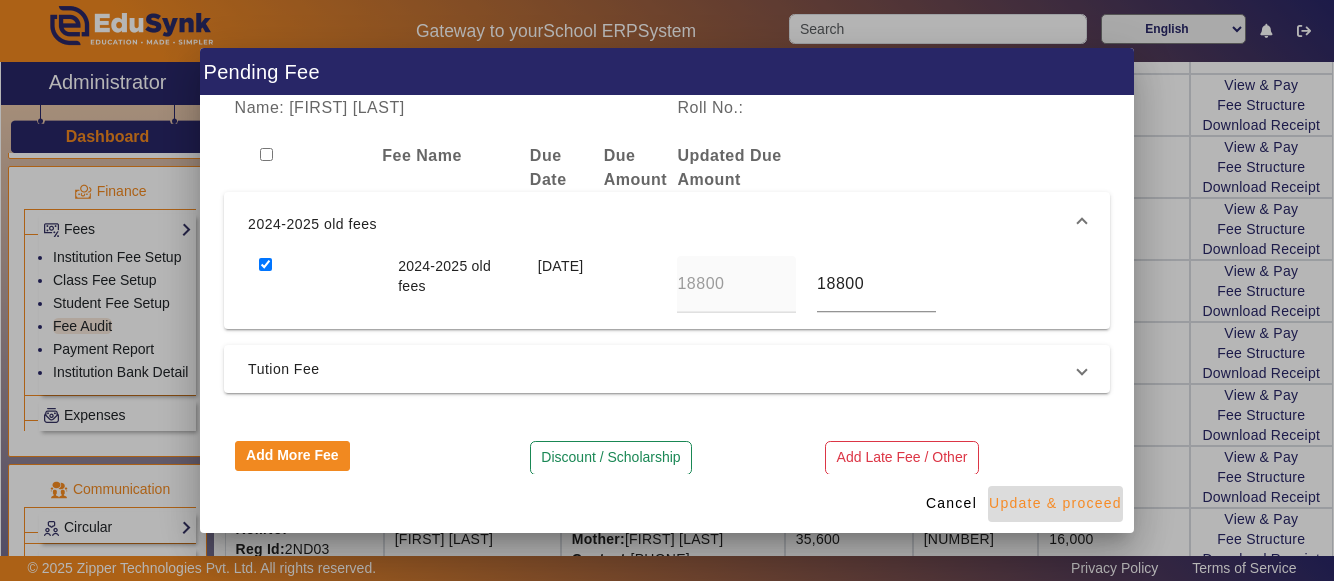 click on "Update & proceed" at bounding box center [1055, 503] 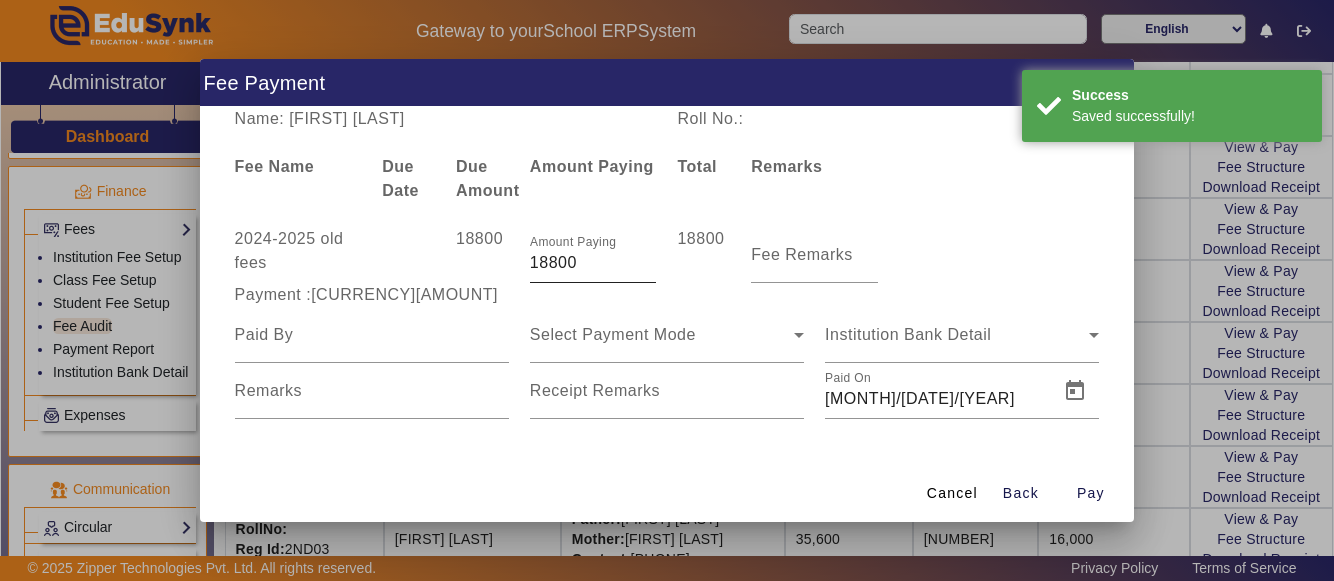 click on "Amount Paying" at bounding box center [573, 242] 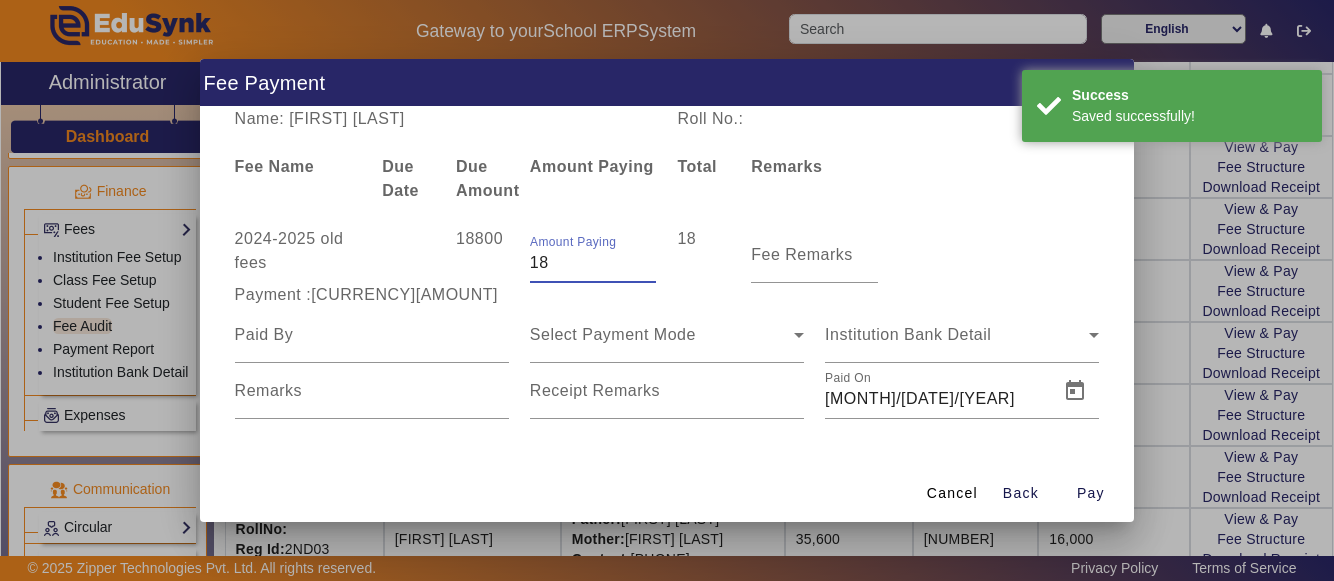 type on "1" 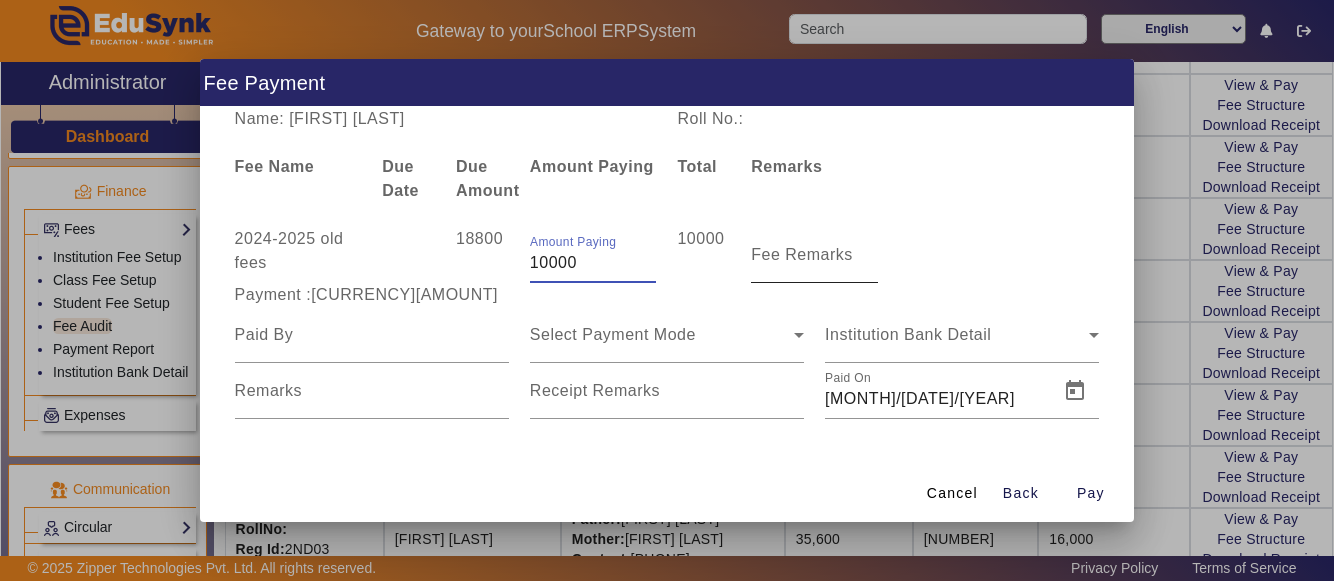 type on "10000" 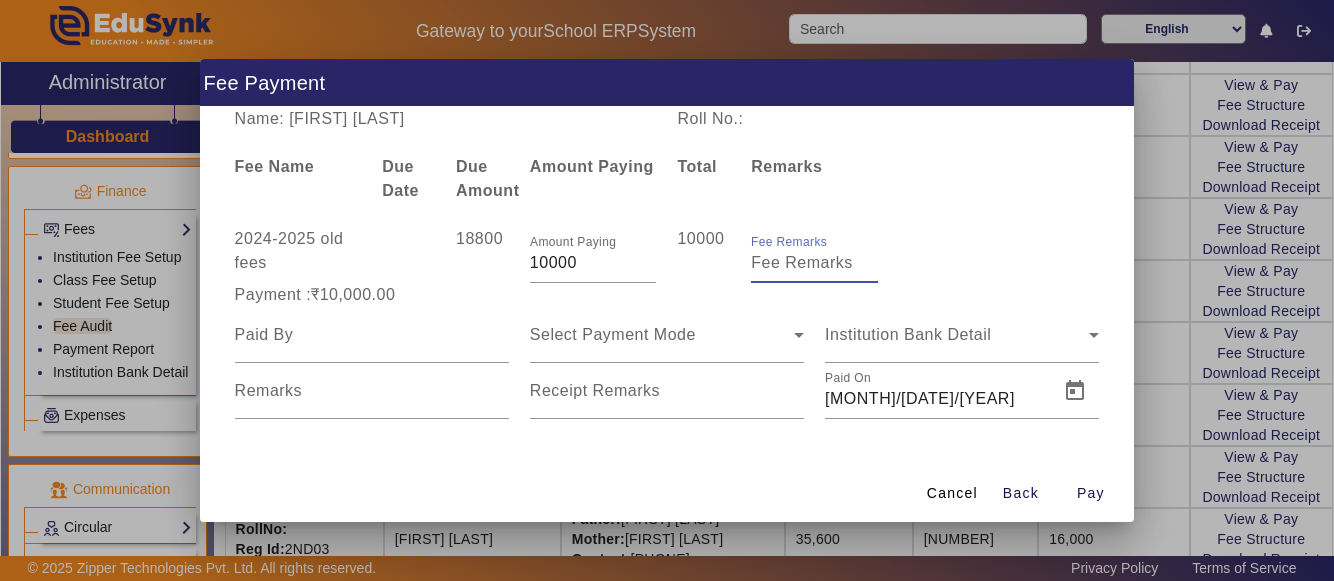 click on "Fee Remarks" at bounding box center [814, 263] 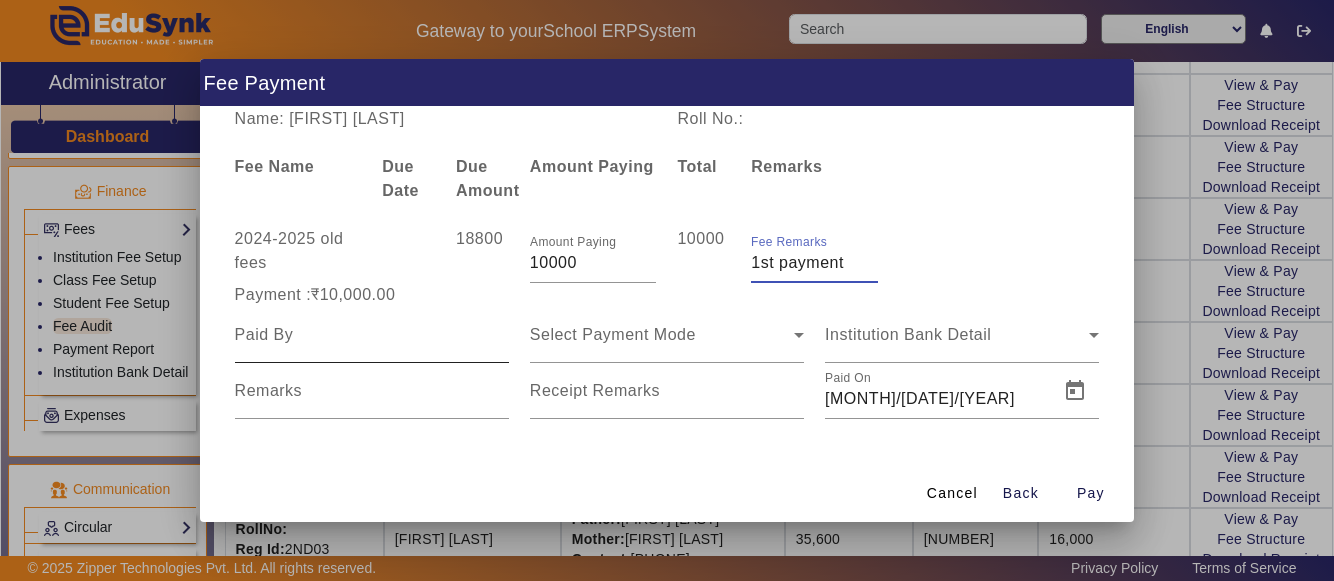 type on "1st payment" 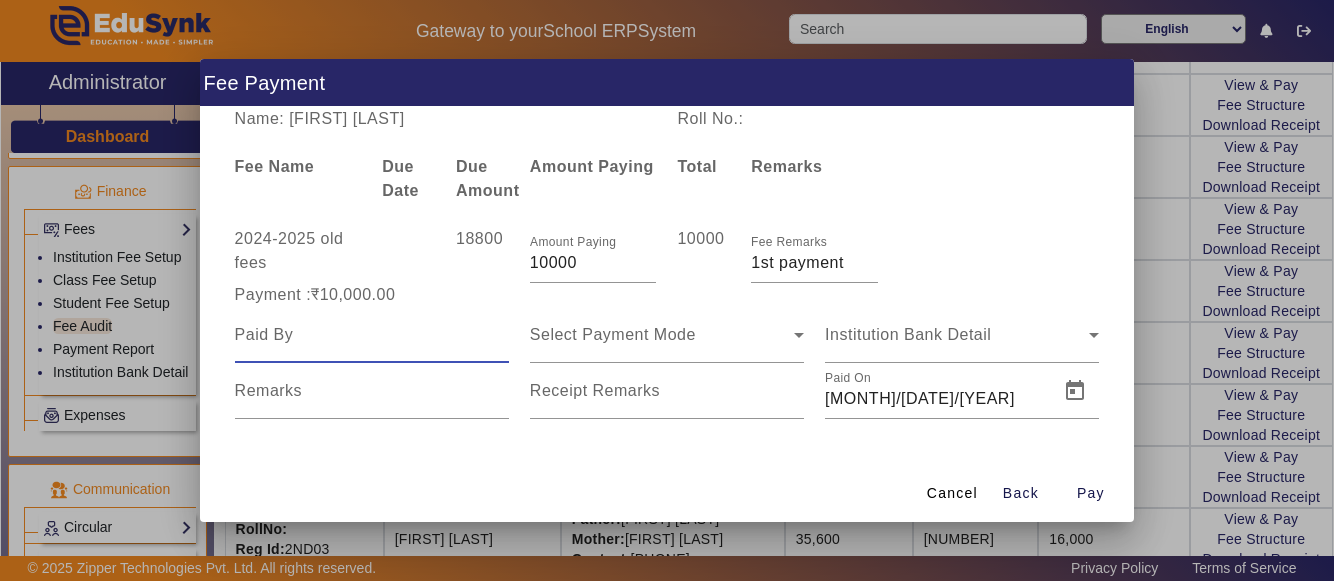 click at bounding box center (372, 335) 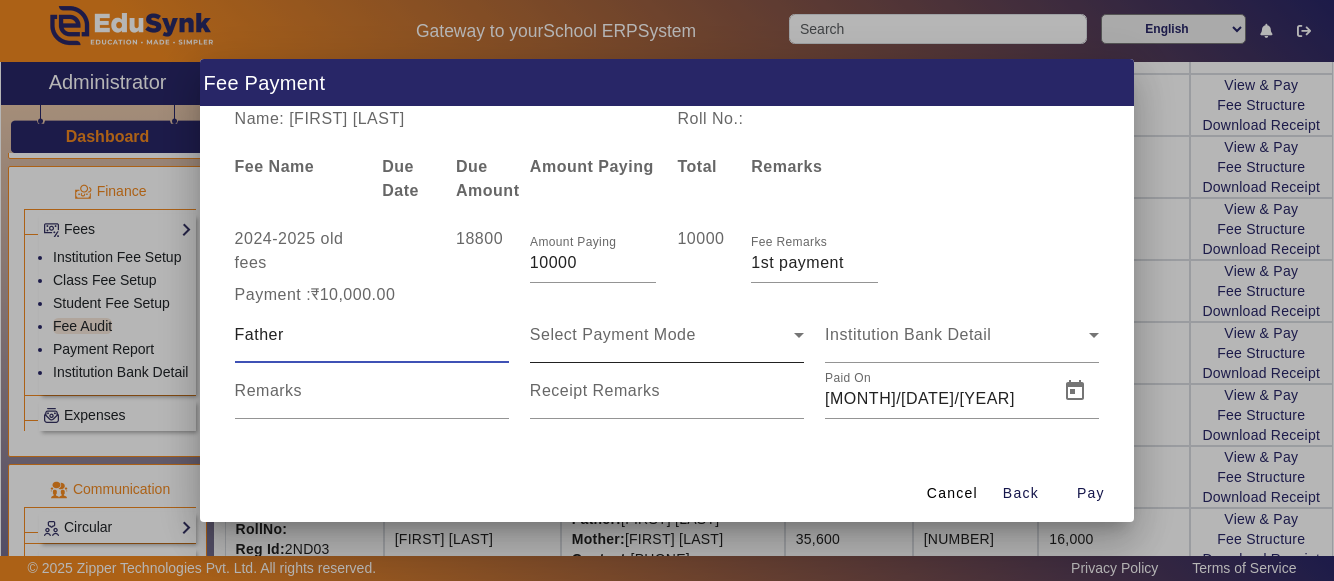 type on "Father" 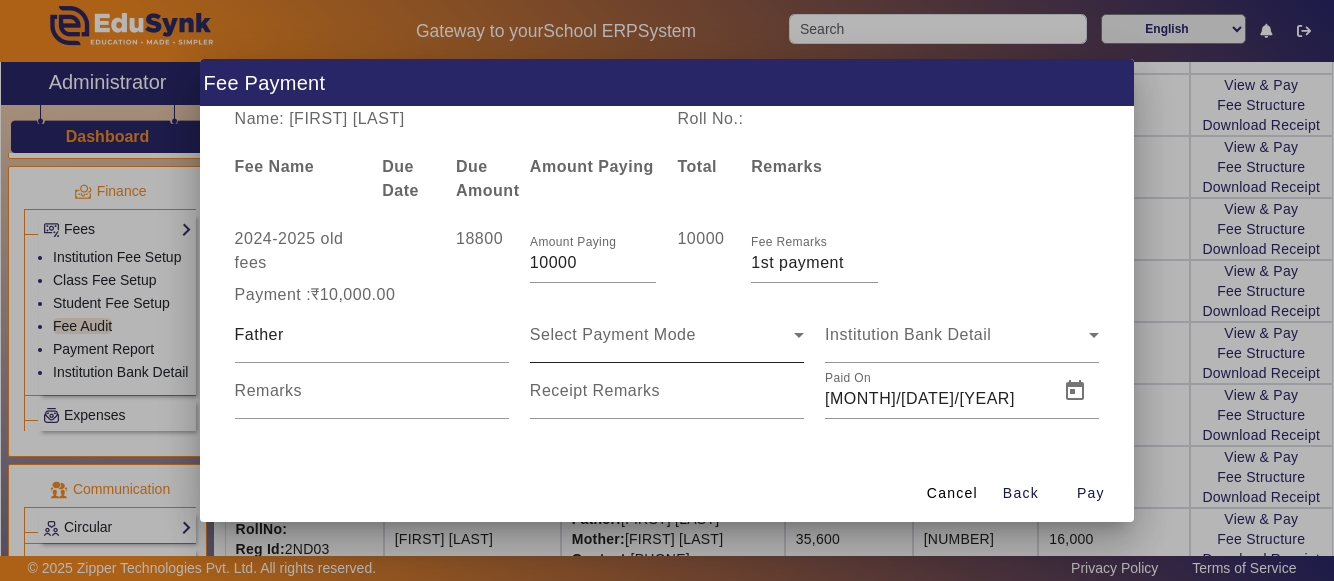 click on "Select Payment Mode" at bounding box center (667, 335) 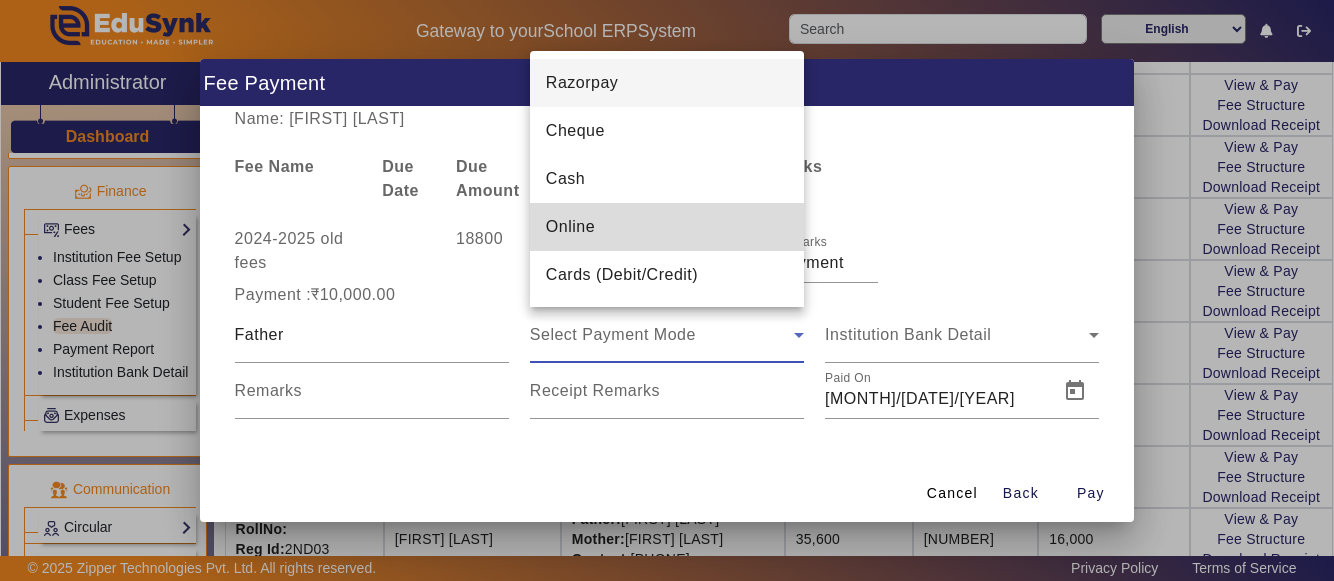 click on "Online" at bounding box center (570, 227) 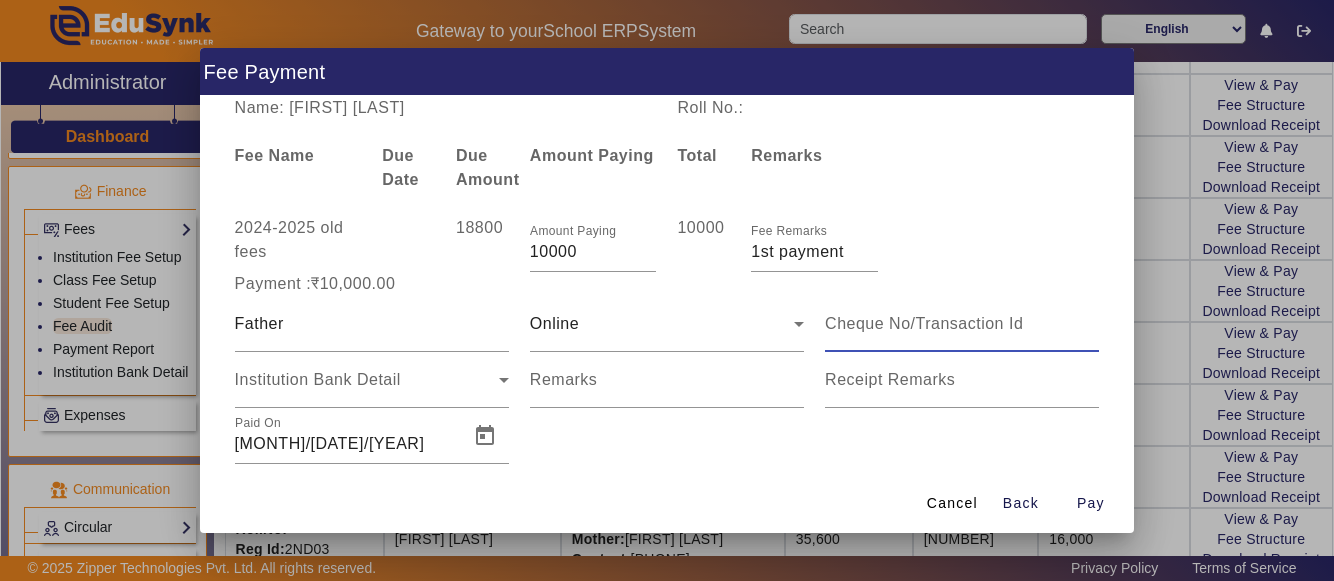 click at bounding box center [962, 324] 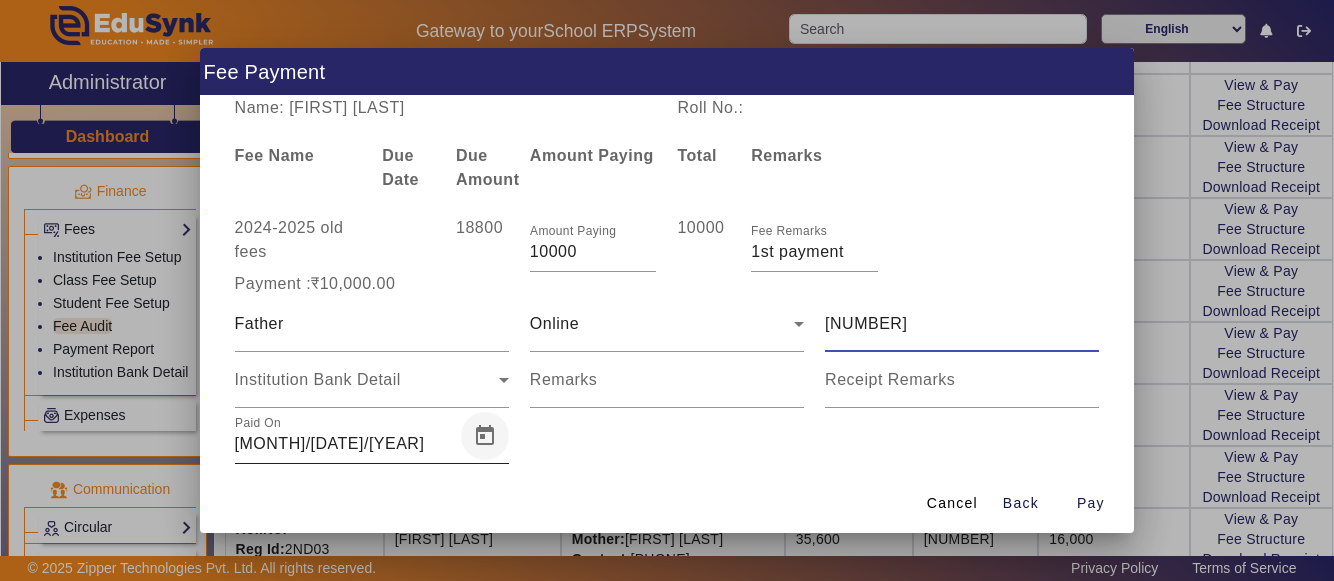 type on "[NUMBER]" 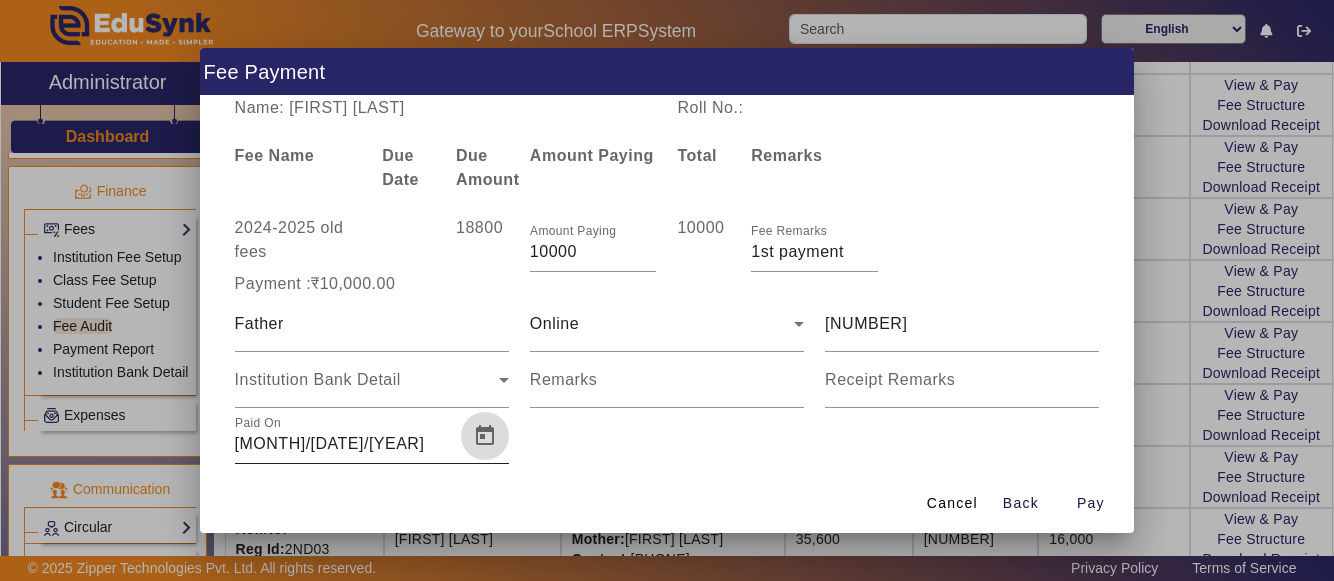 click at bounding box center (485, 436) 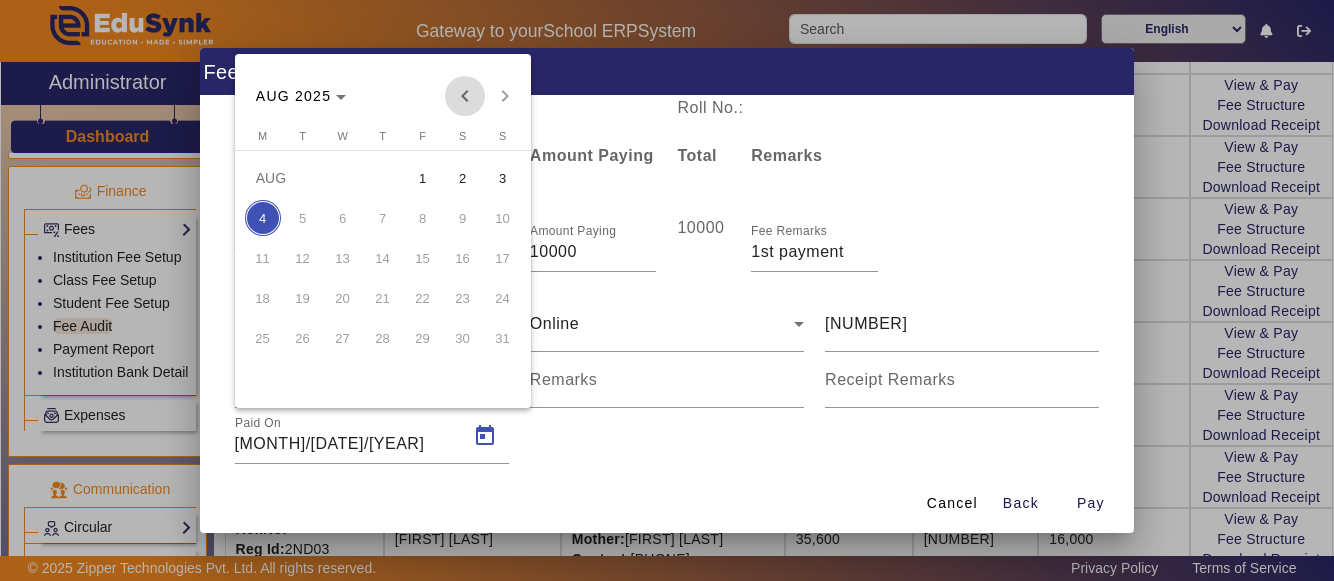 click at bounding box center (465, 96) 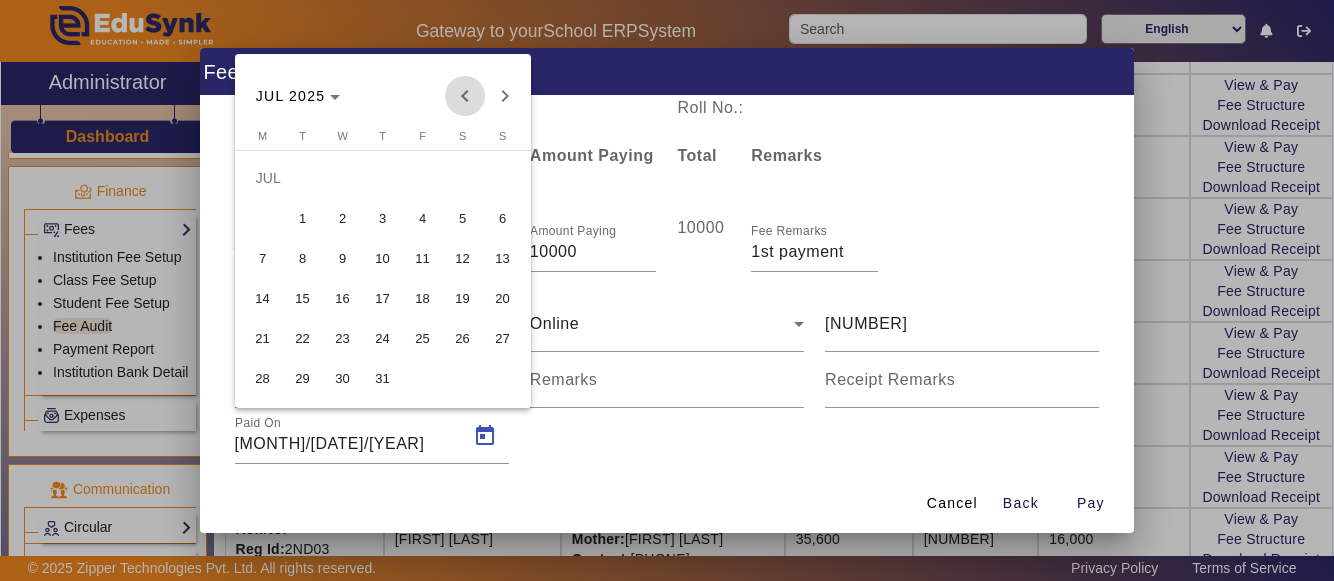 click at bounding box center [465, 96] 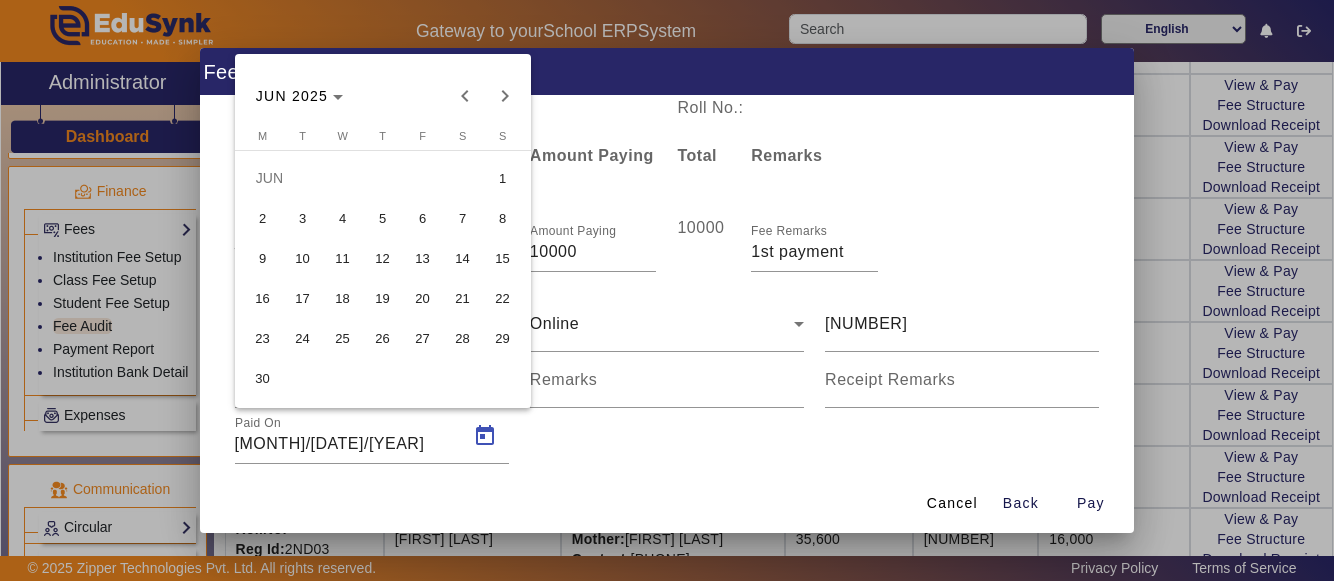 click on "16" at bounding box center (263, 298) 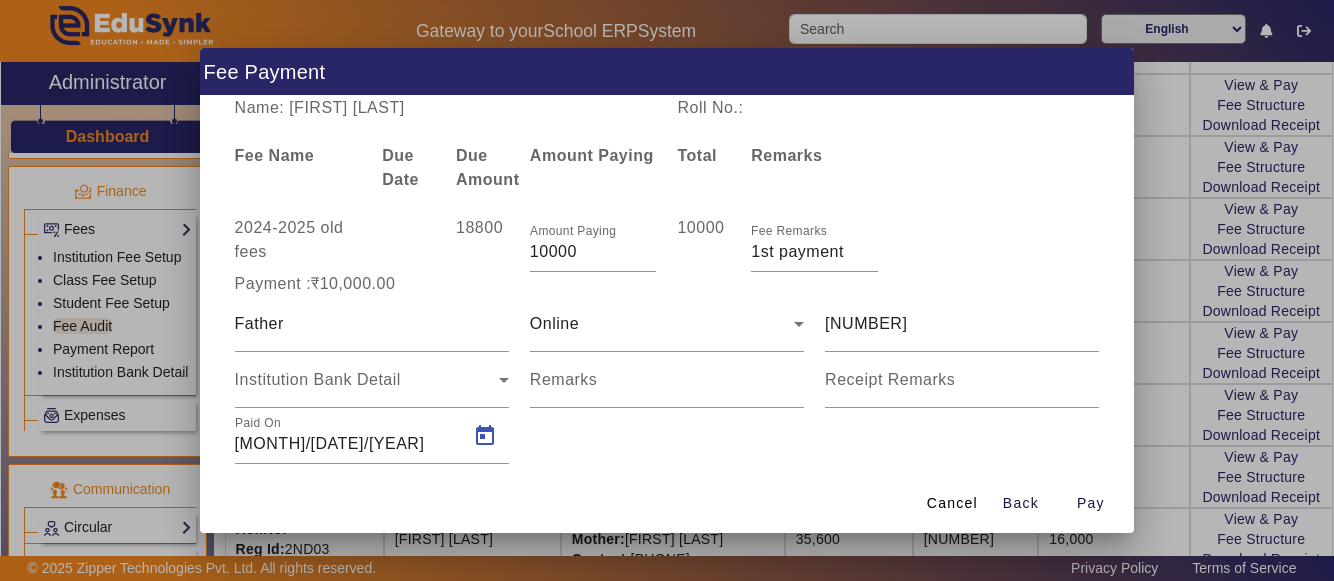type on "[DATE]/[MONTH]/[YEAR]" 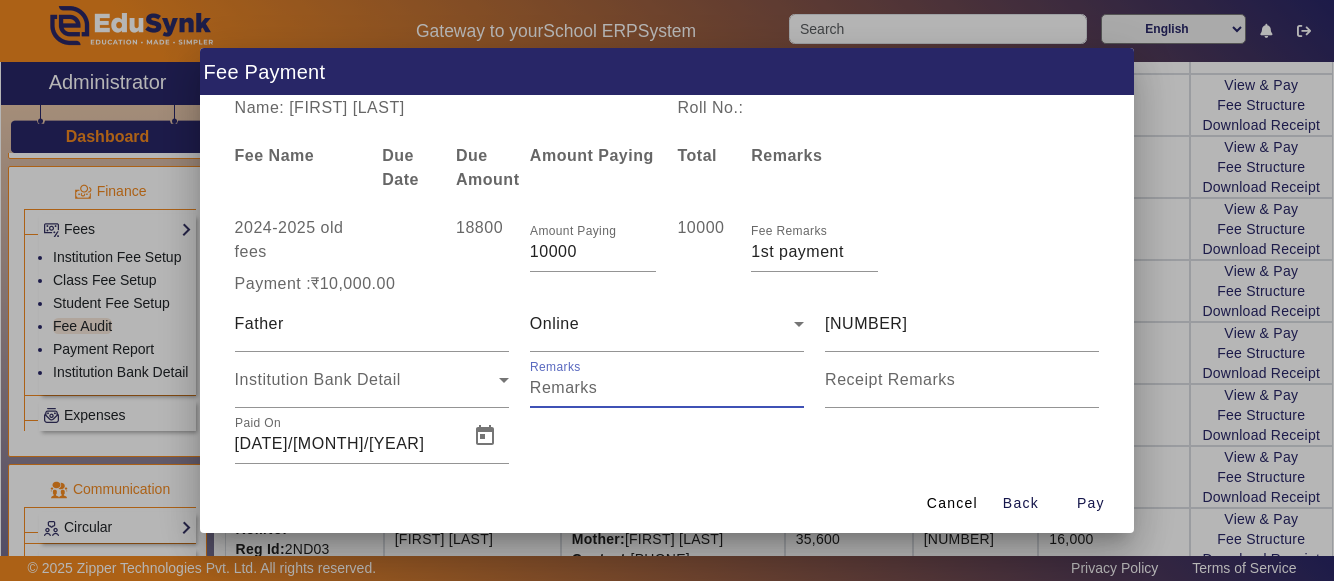 click on "Remarks" at bounding box center (667, 388) 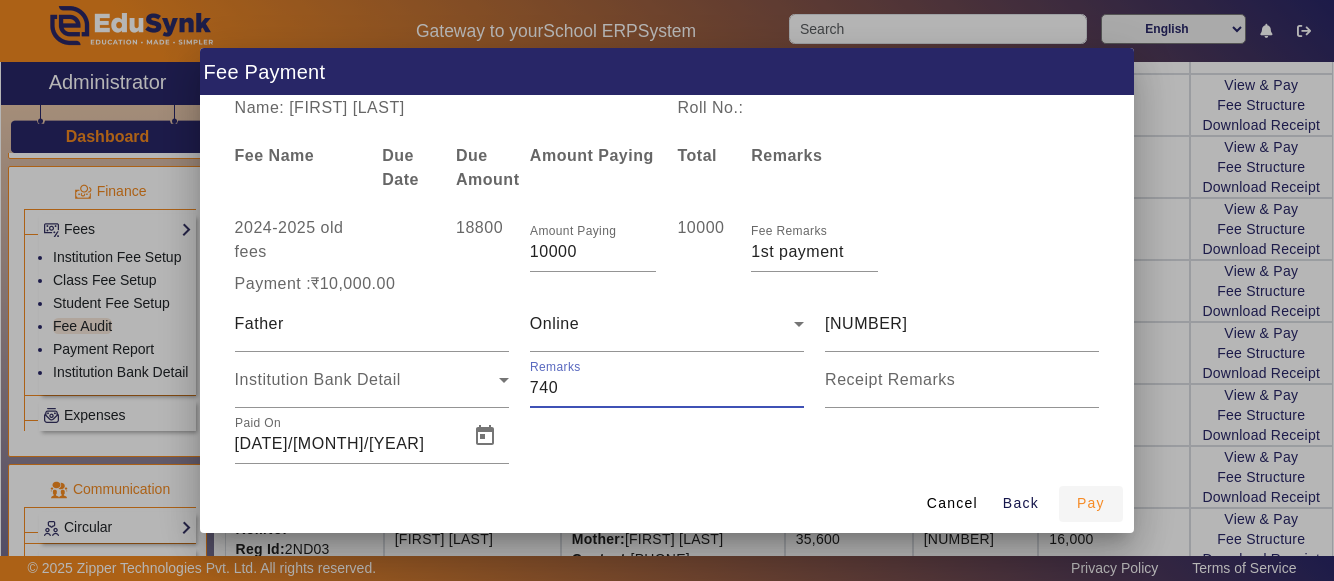 type on "740" 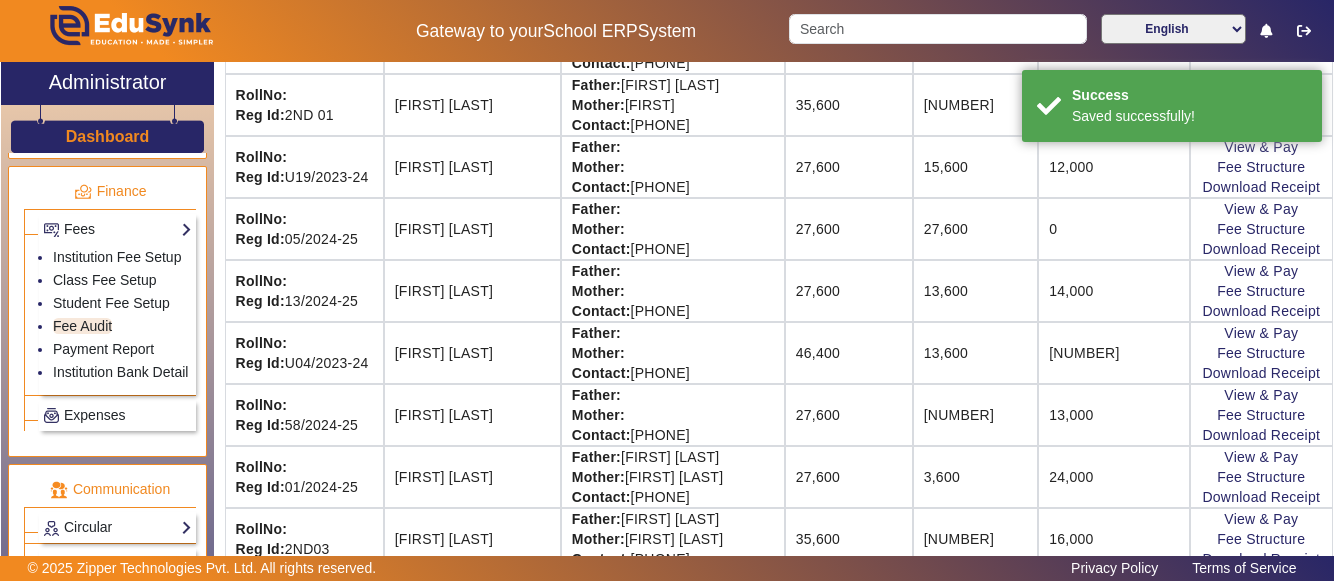 scroll, scrollTop: 162, scrollLeft: 144, axis: both 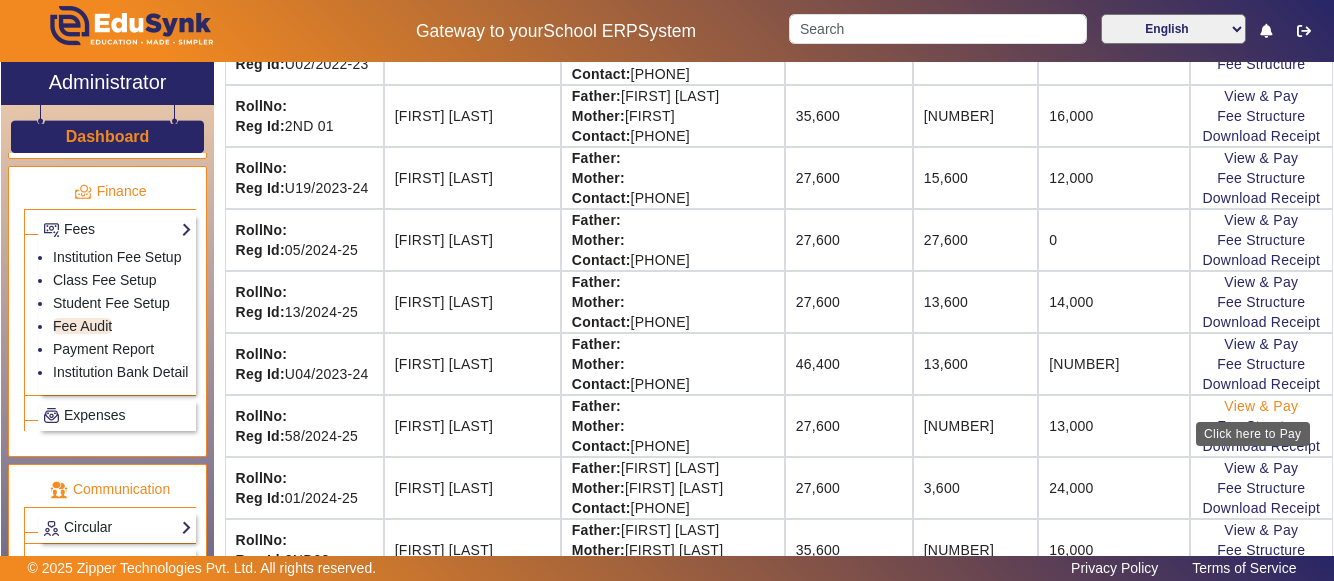 click on "View & Pay" 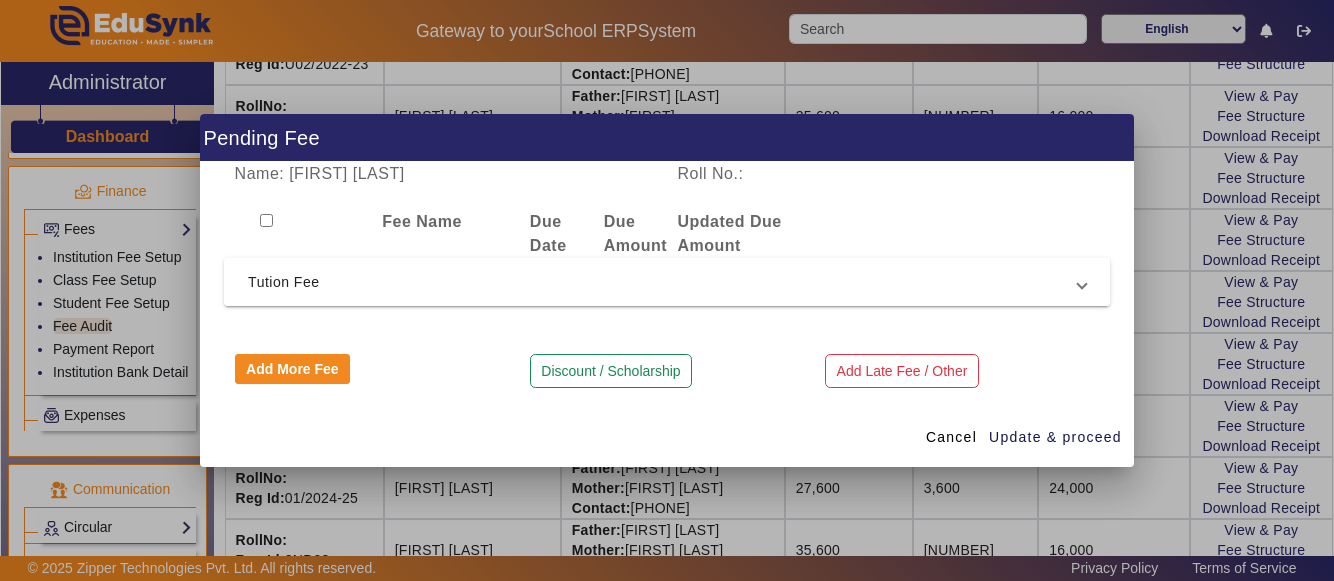 click on "Tution Fee" at bounding box center [663, 282] 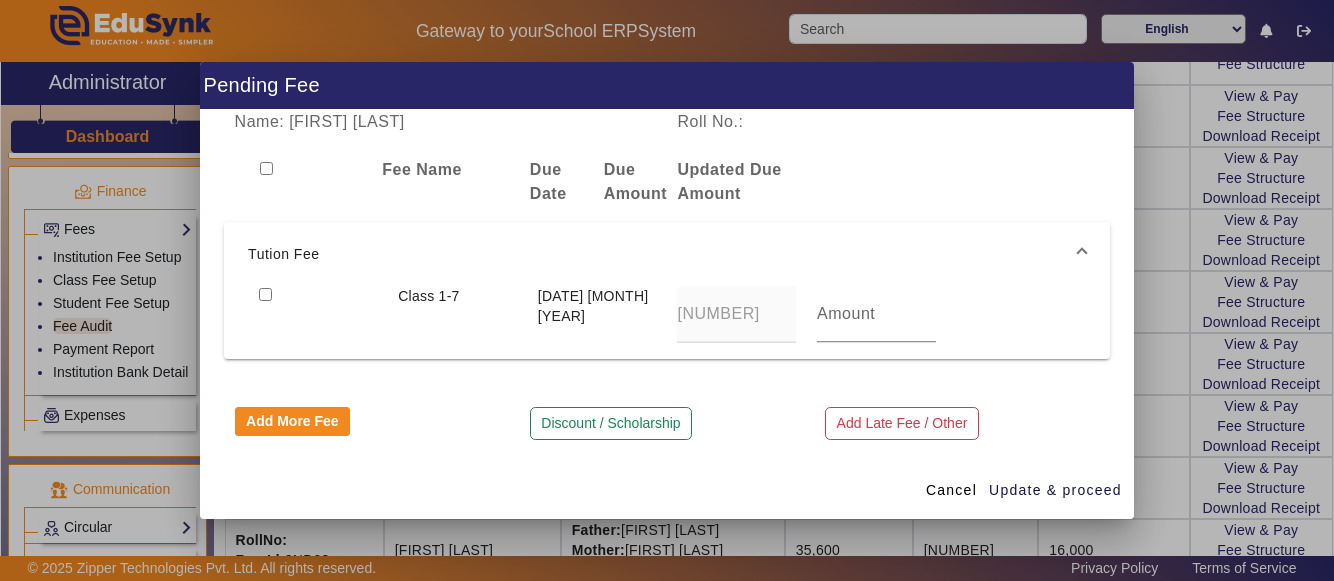 click at bounding box center (265, 294) 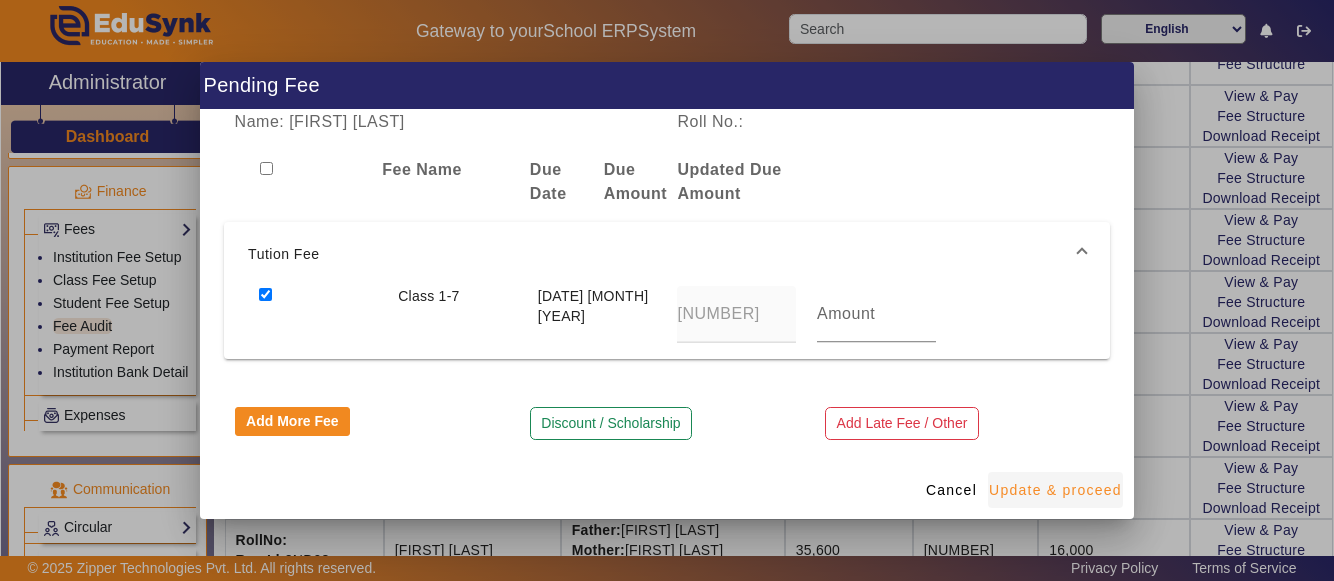 click on "Update & proceed" at bounding box center (1055, 490) 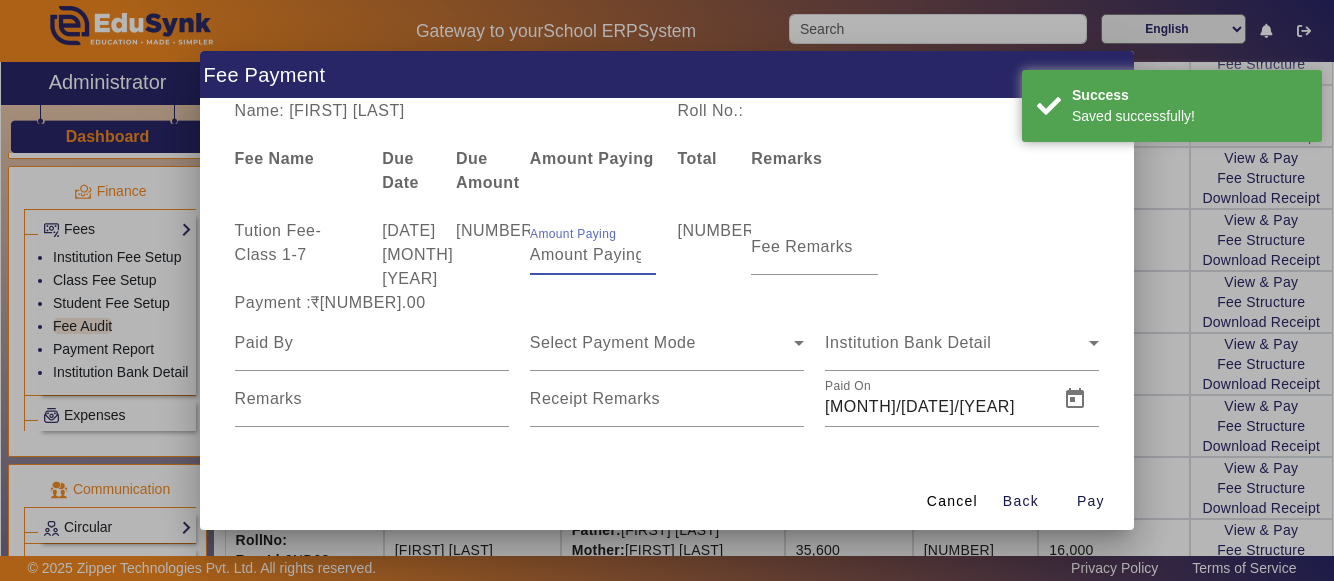 click on "[NUMBER]" at bounding box center (593, 255) 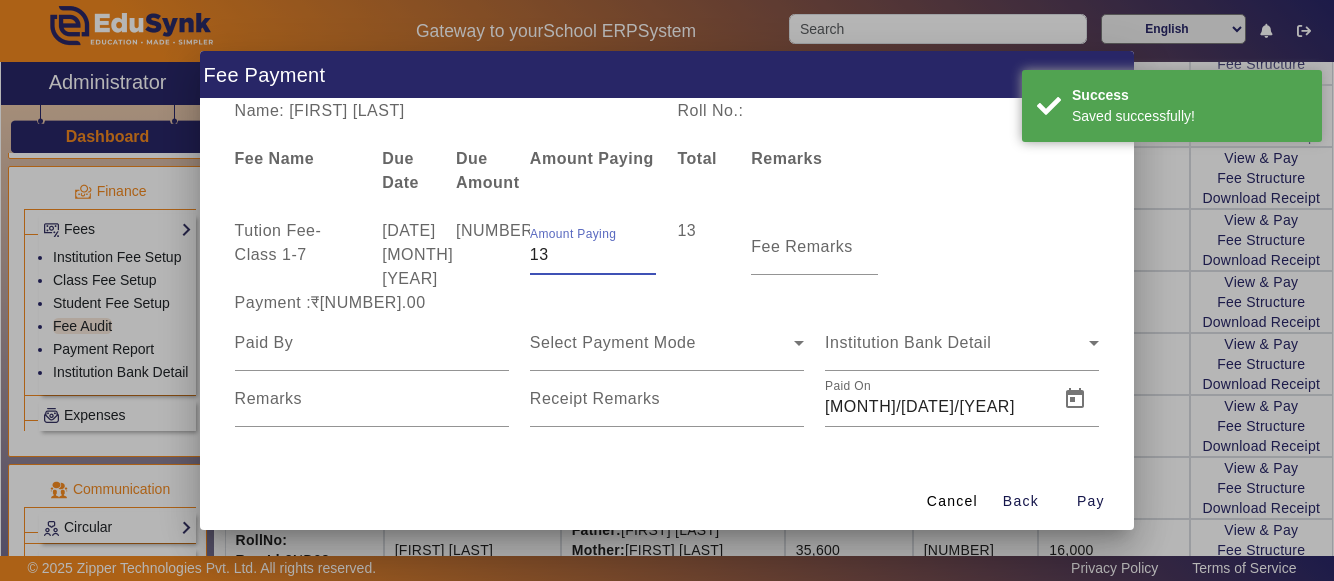 type on "1" 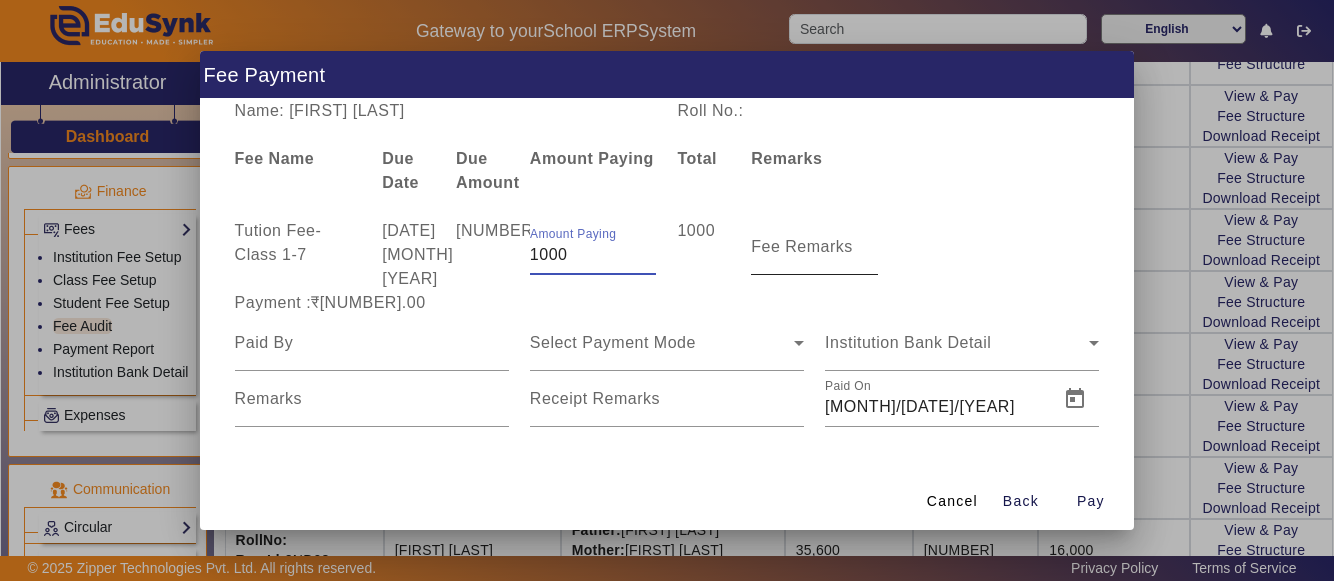 type on "1000" 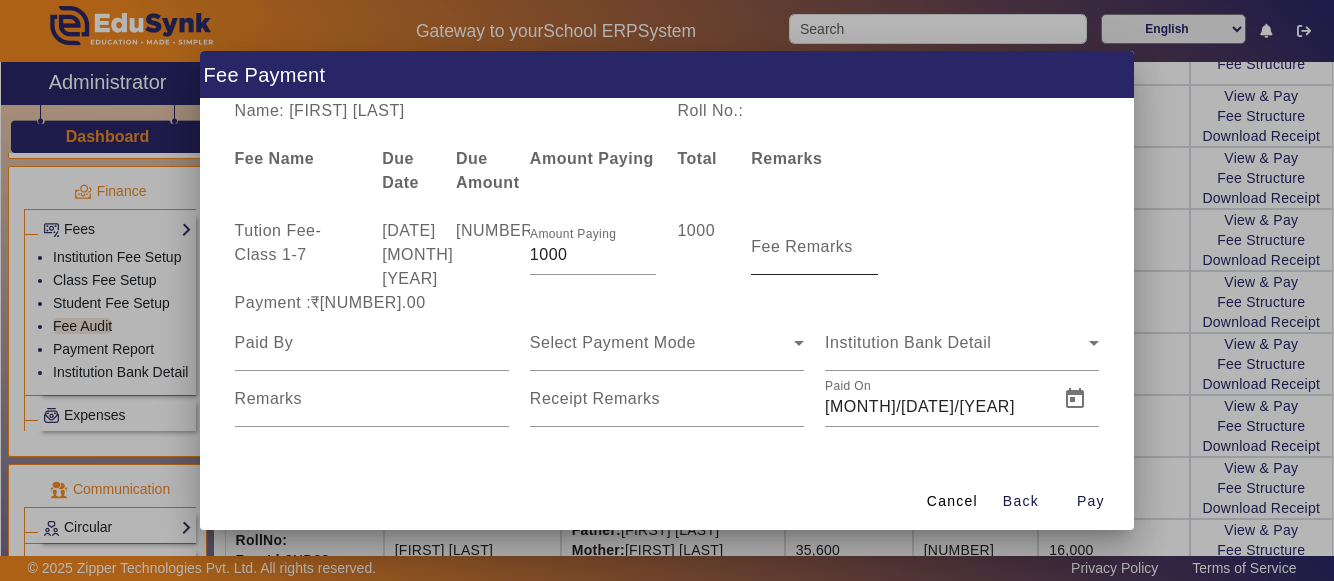 click on "Fee Remarks" at bounding box center (802, 246) 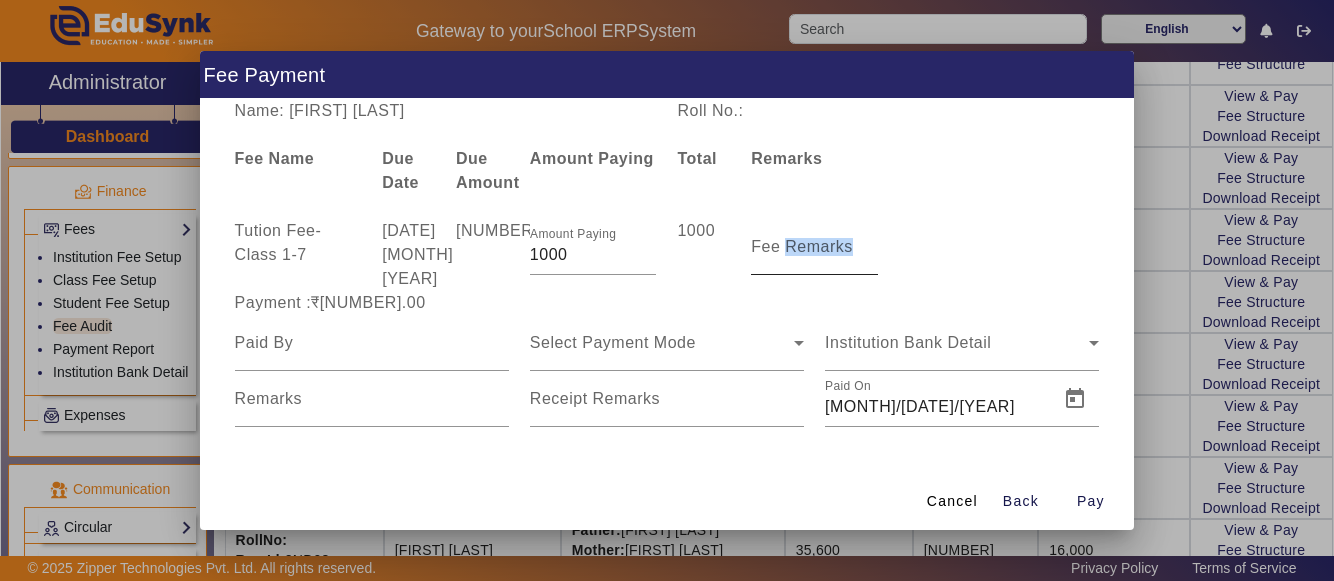 click on "Fee Remarks" at bounding box center [802, 246] 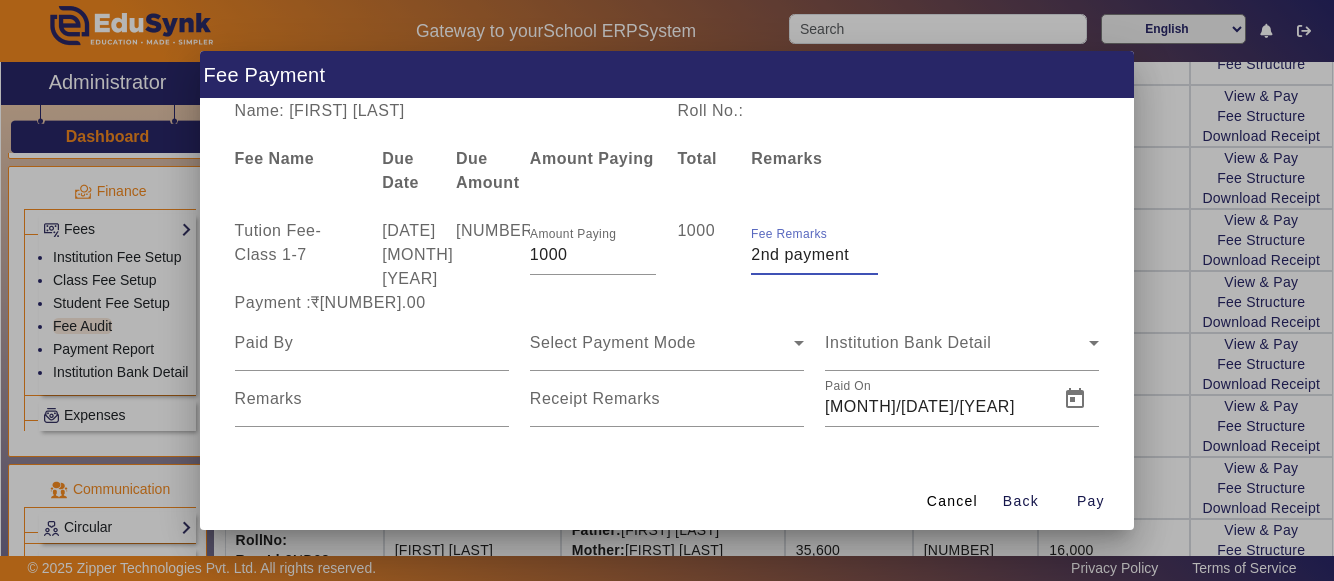 type on "2nd payment" 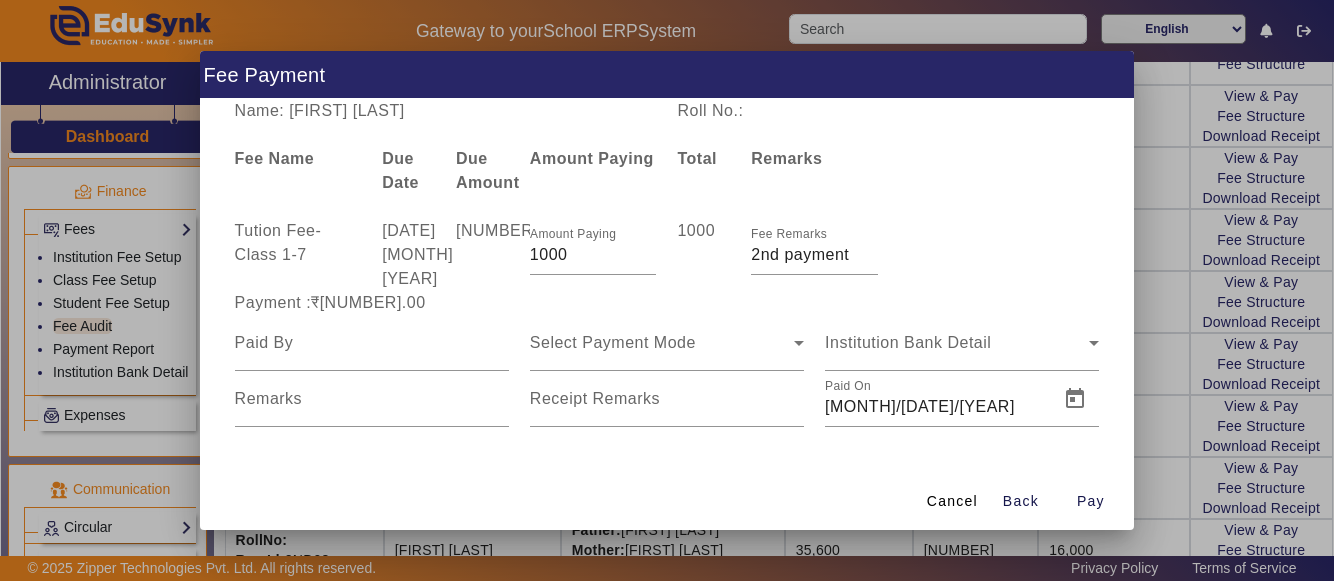 click at bounding box center [667, 290] 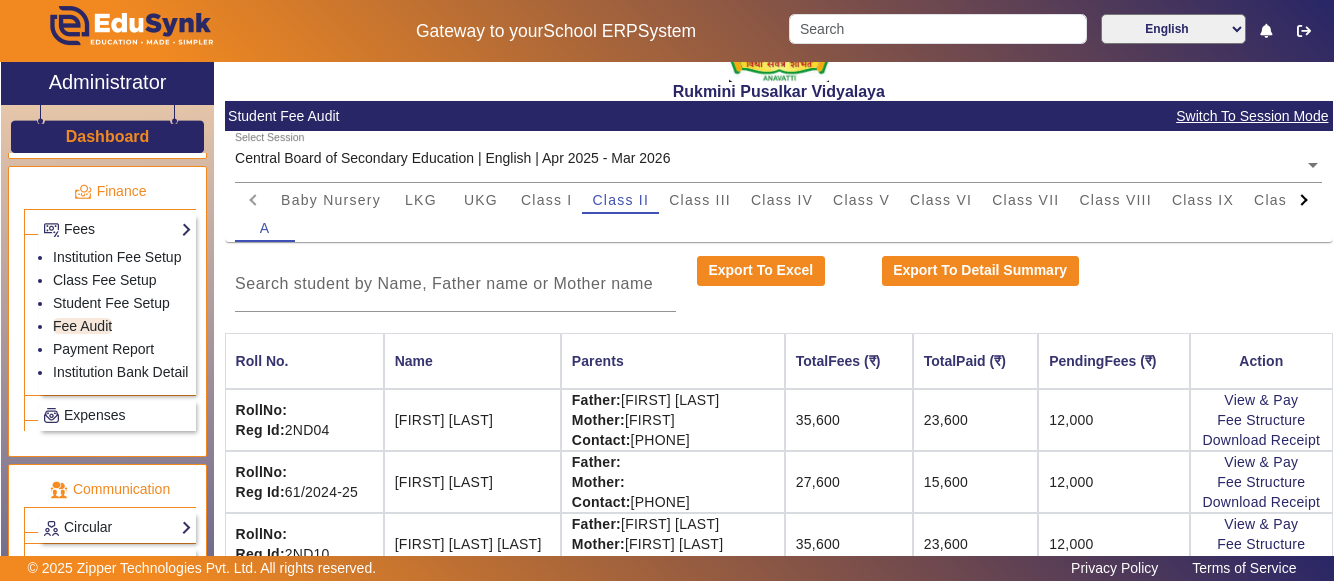 scroll, scrollTop: 0, scrollLeft: 144, axis: horizontal 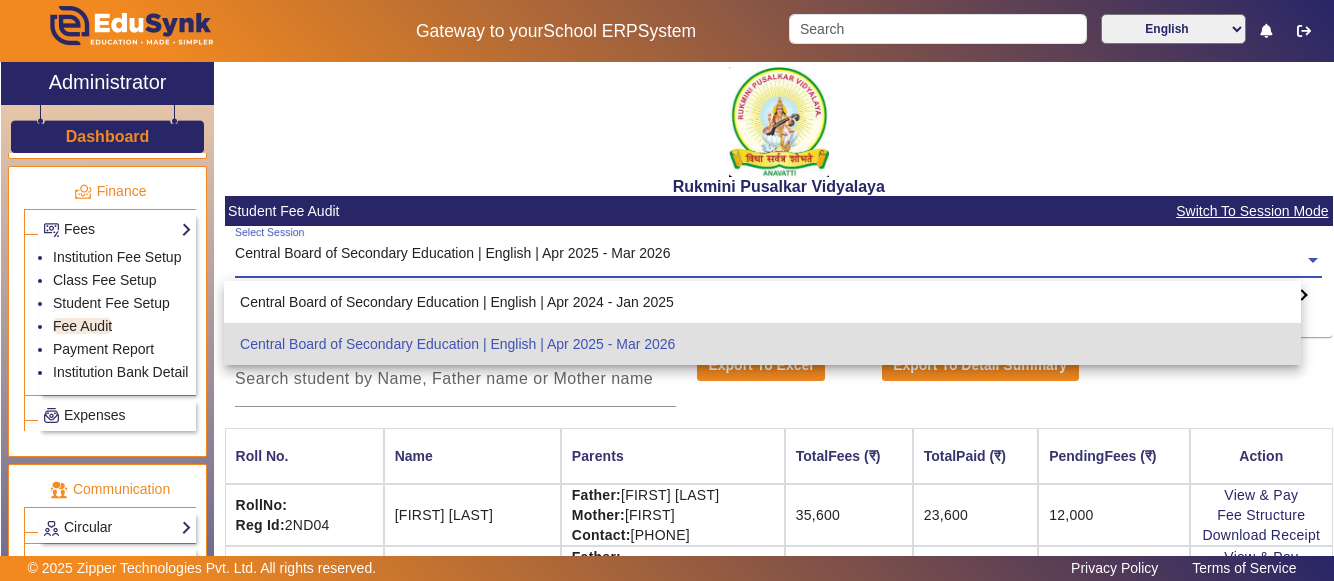 click on "Central Board of Secondary Education | English | Apr 2025 - Mar 2026" 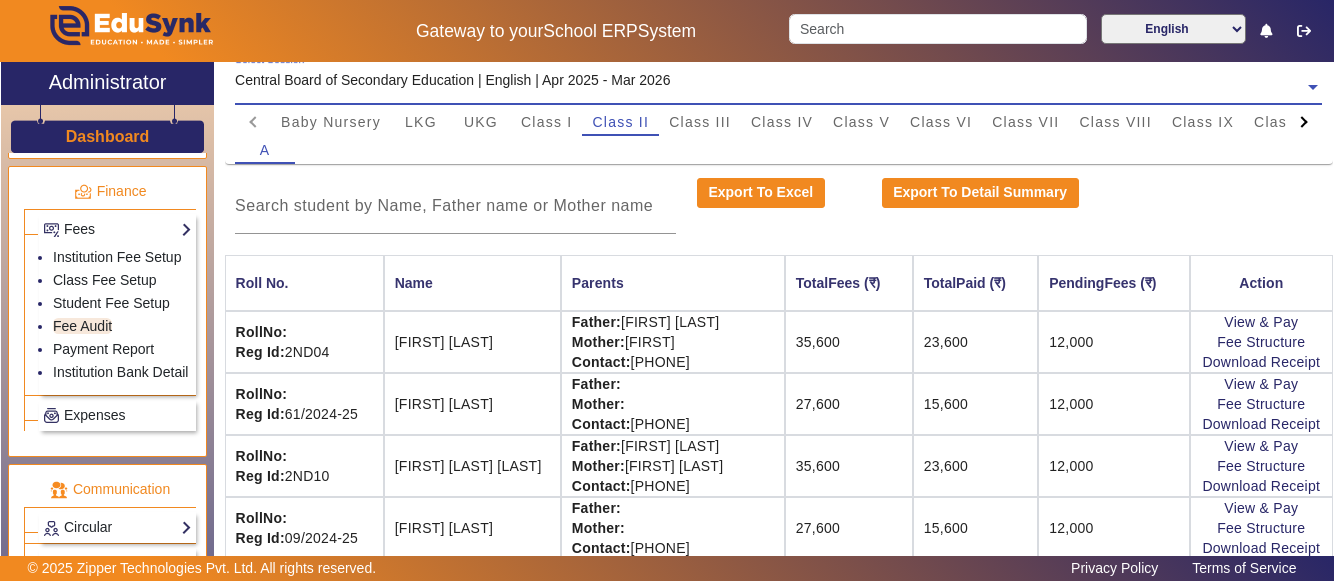 scroll, scrollTop: 0, scrollLeft: 11, axis: horizontal 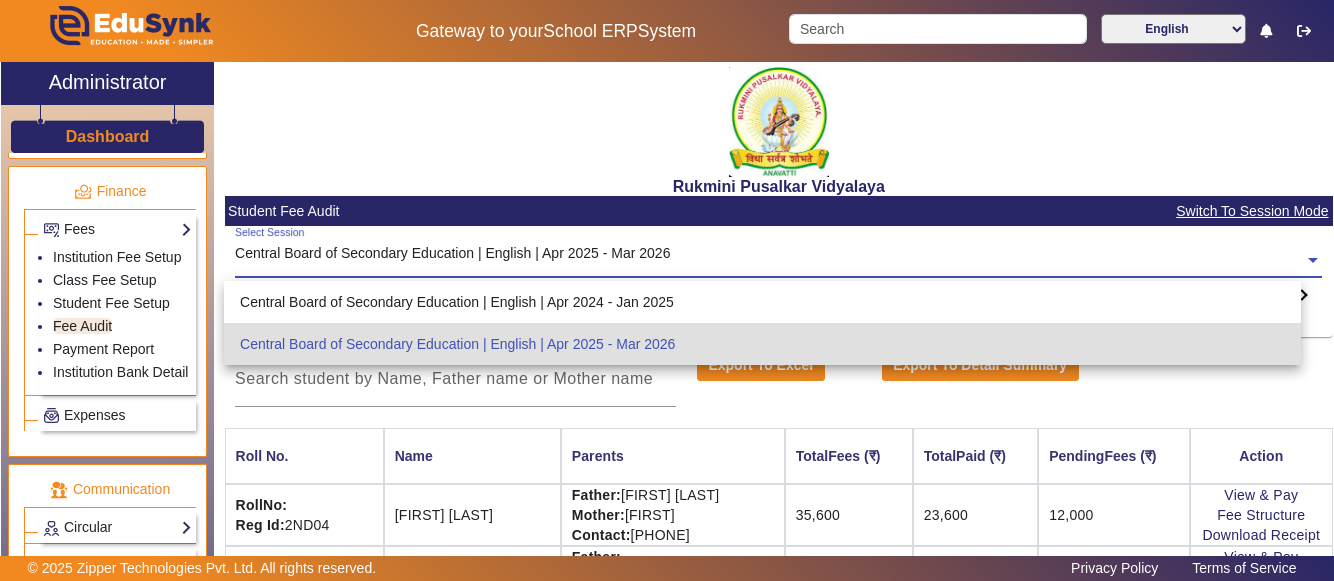 click 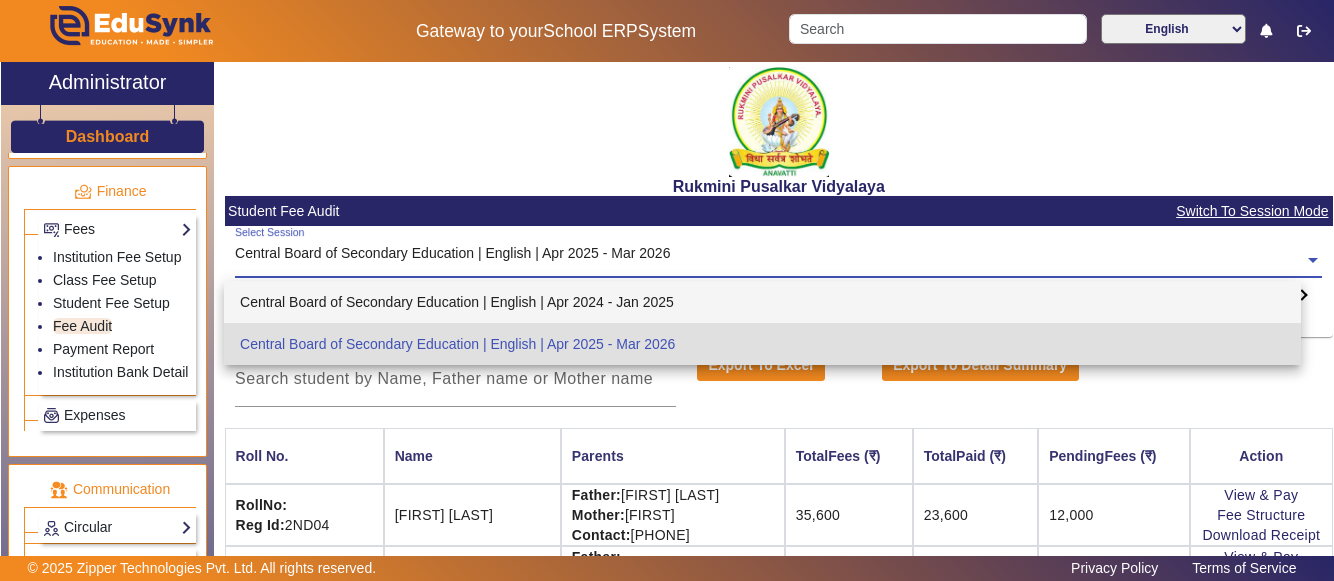 click on "Central Board of Secondary Education | English | Apr 2024 - Jan 2025" at bounding box center [762, 302] 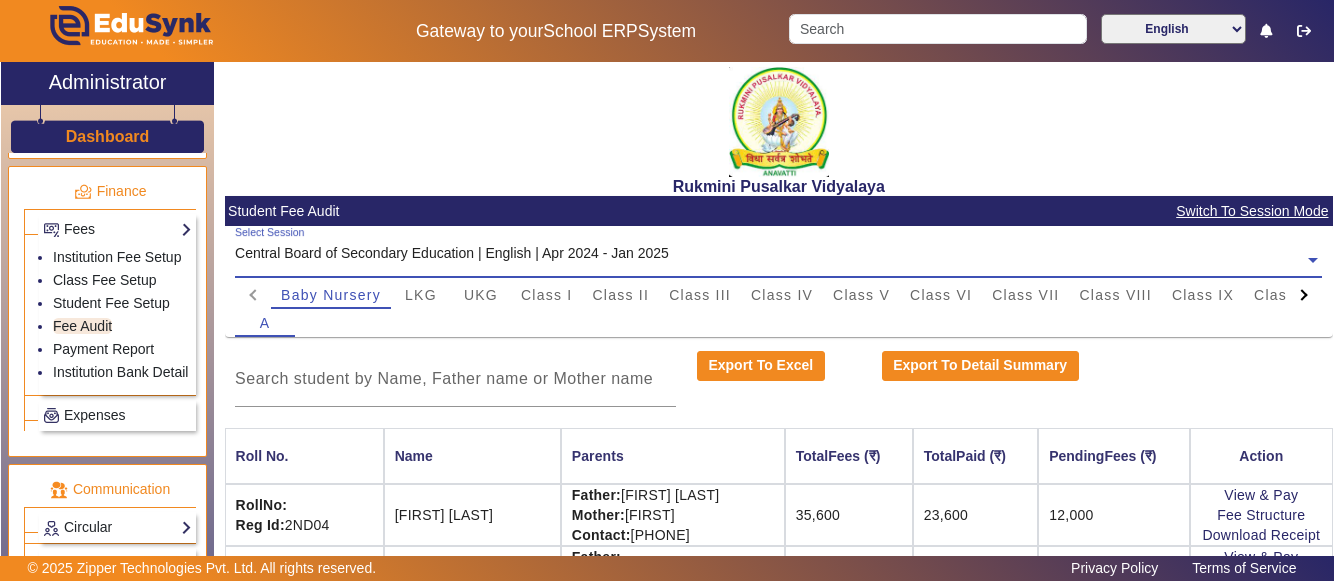 scroll, scrollTop: 0, scrollLeft: 0, axis: both 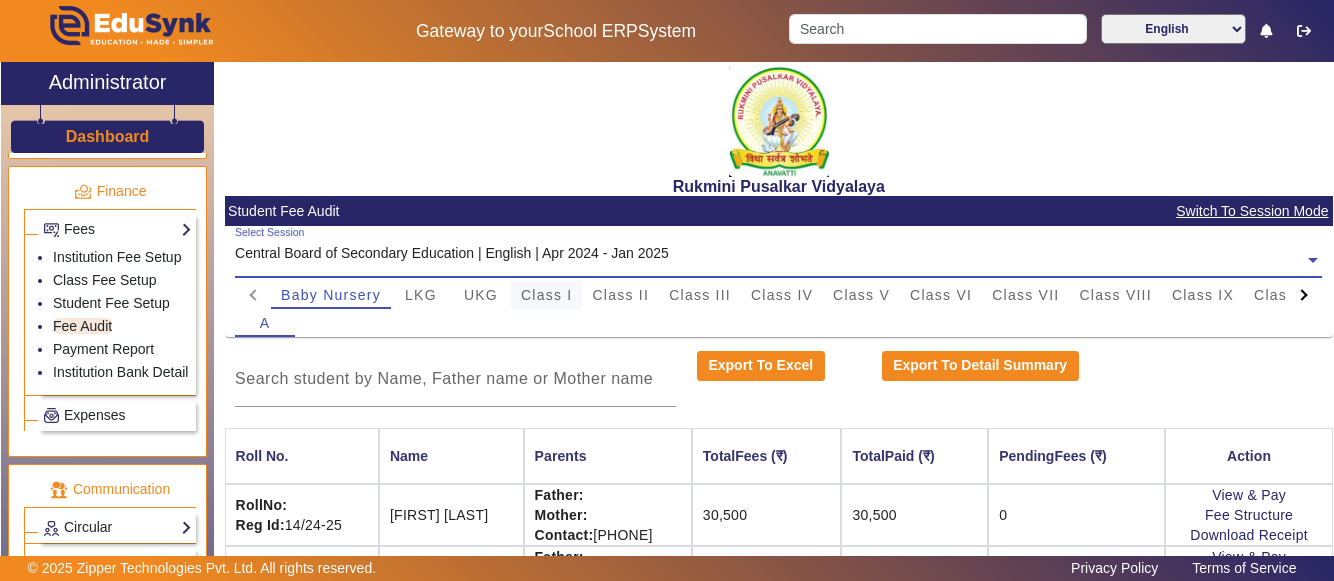 click on "Class I" at bounding box center (547, 295) 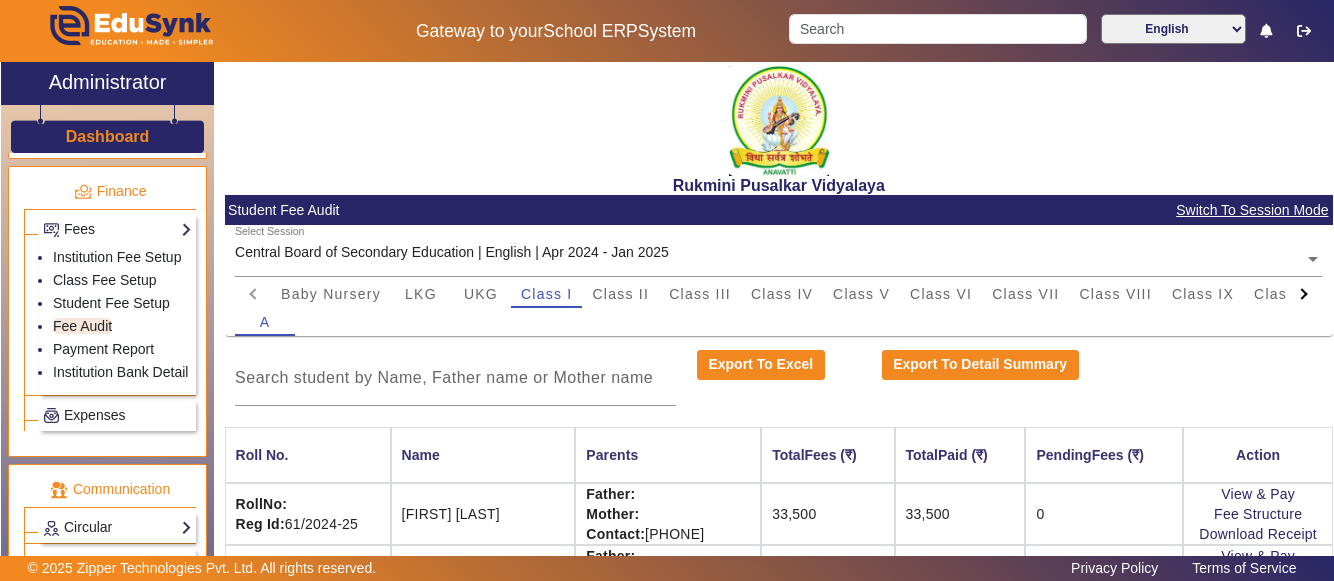 scroll, scrollTop: 0, scrollLeft: 0, axis: both 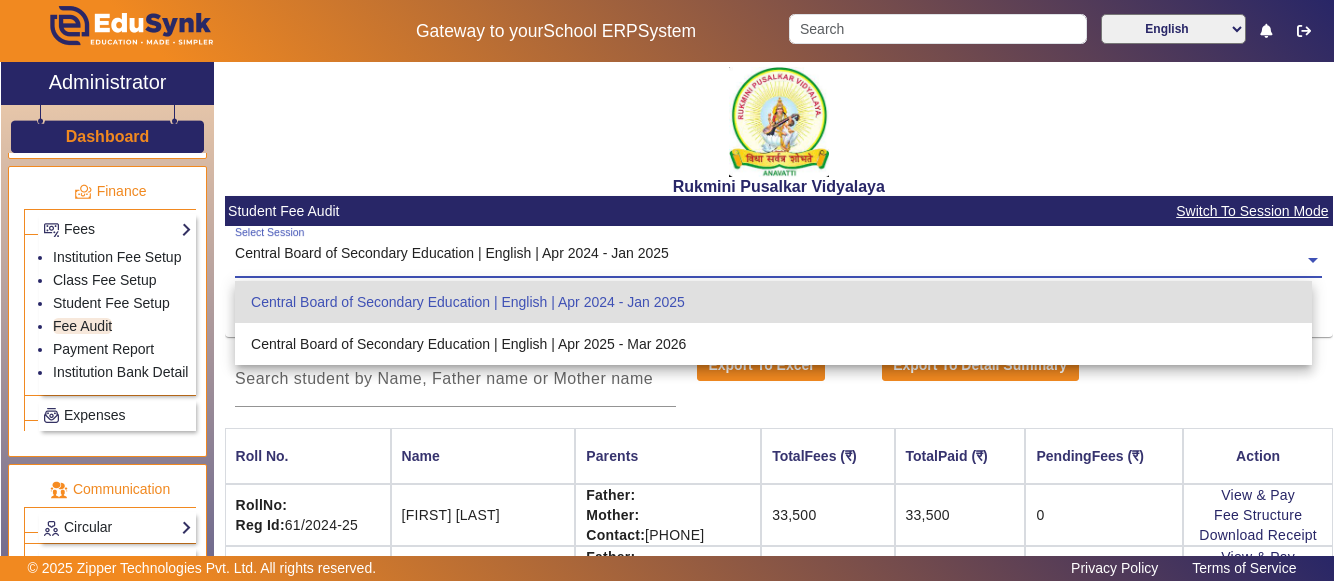 click on "Central Board of Secondary Education | English | Apr 2024 - Jan 2025" 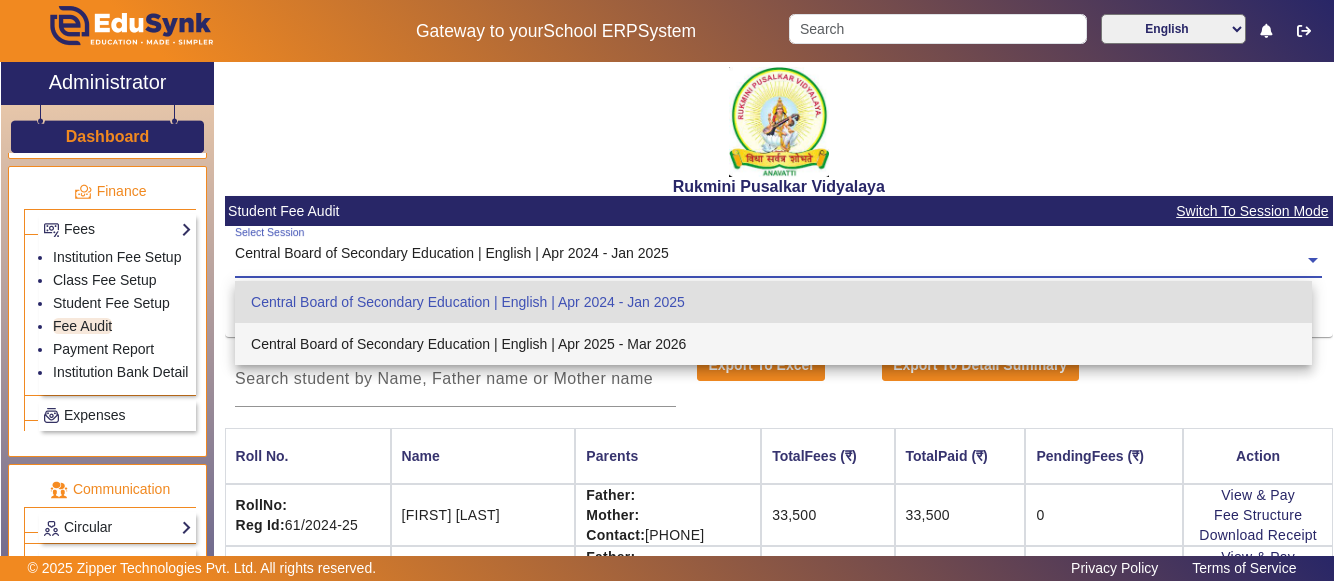 click on "Central Board of Secondary Education | English | Apr 2025 - Mar 2026" at bounding box center [773, 344] 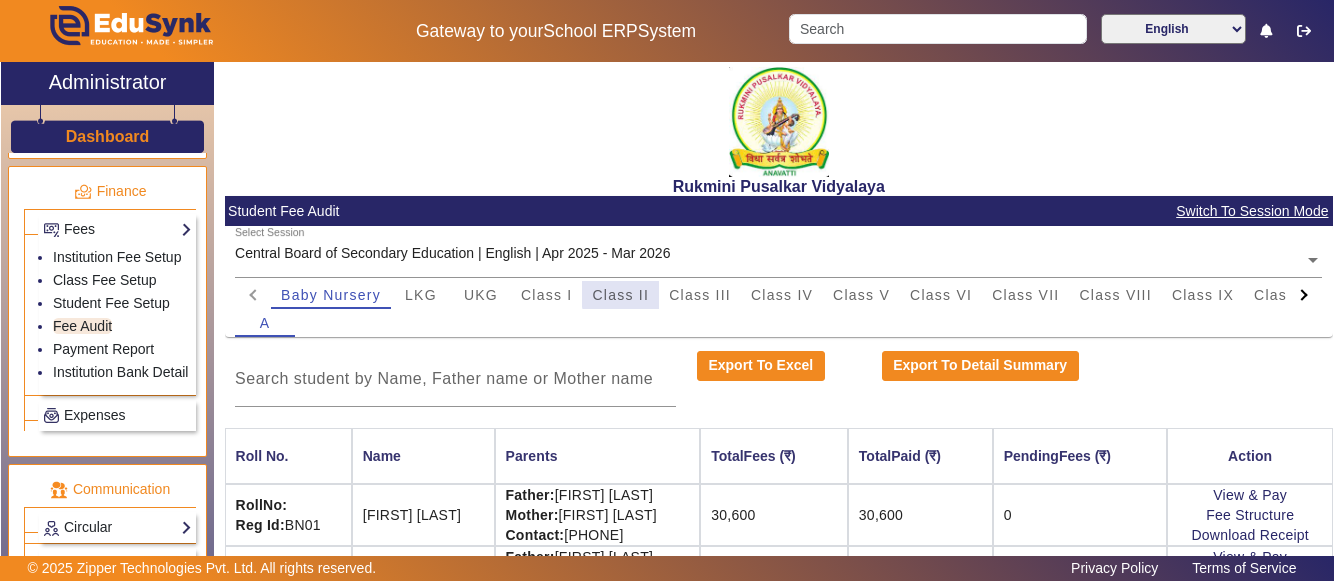 click on "Class II" at bounding box center [620, 295] 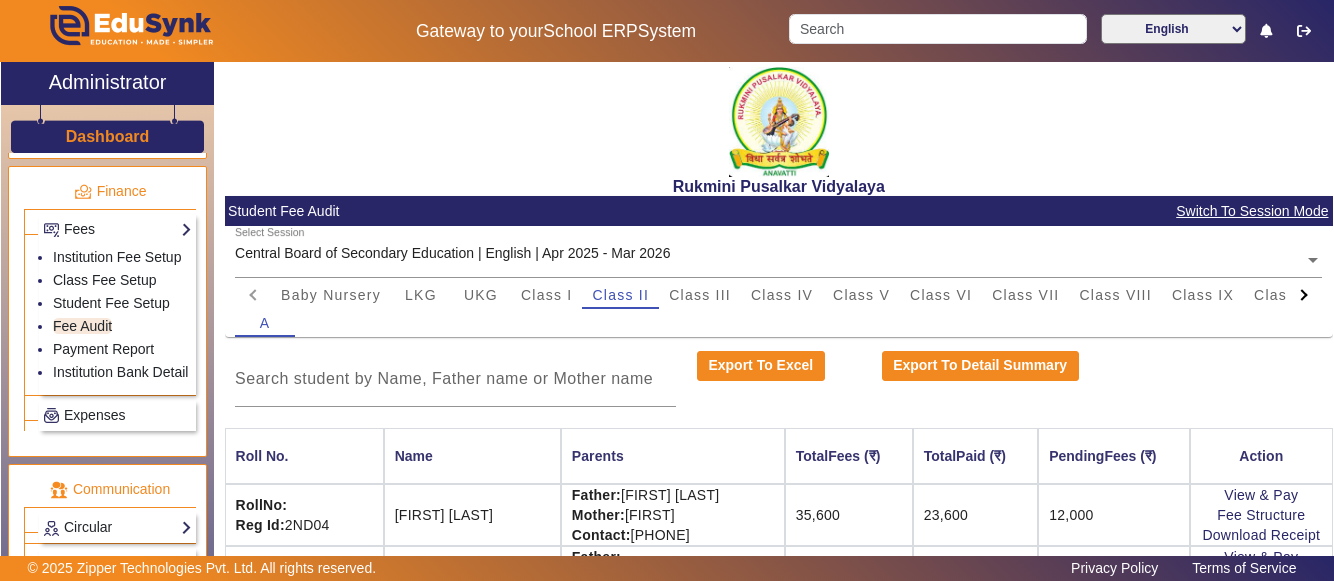 click on "X Administrator Dashboard Administration  Institution  Institution Details   Session Configuration   Classes/Batches   Subjects  Students Staff  Teachers   Non Teaching Staff   Driver   Support Staff  Transportation  Overview   Vehicle Directory   Routes   Trip Record  Library  Overview   Configuration   Book Lists   Issue a Book   List of Books Issued   Card   Penalties  ID Card  Students   Teachers   Non Teaching Staff   Template  Birthday  Students  Admissions Admissions-Enquiry Front Desk  Visitors Book   Postal Receipt   Postal Dispatch   Phone Call Logs   Complaint Book  Report  Import History   App Invites   Other Reports  Inventory Gallery  List   Add  Notice Board  List   Add  Certificates  Certificates   TC   Bonafide  User Settings  Roles   Users  Settings  Biometric   Configuration   Live Class Setup   Bank Account   Chat Settings   Sequence   Change Password   Subscription  Promotion Profile Photo  Add Profile Photo   Profile Photo List  Academics  TimeTable  Assign Teacher   Academic Calendar  A" 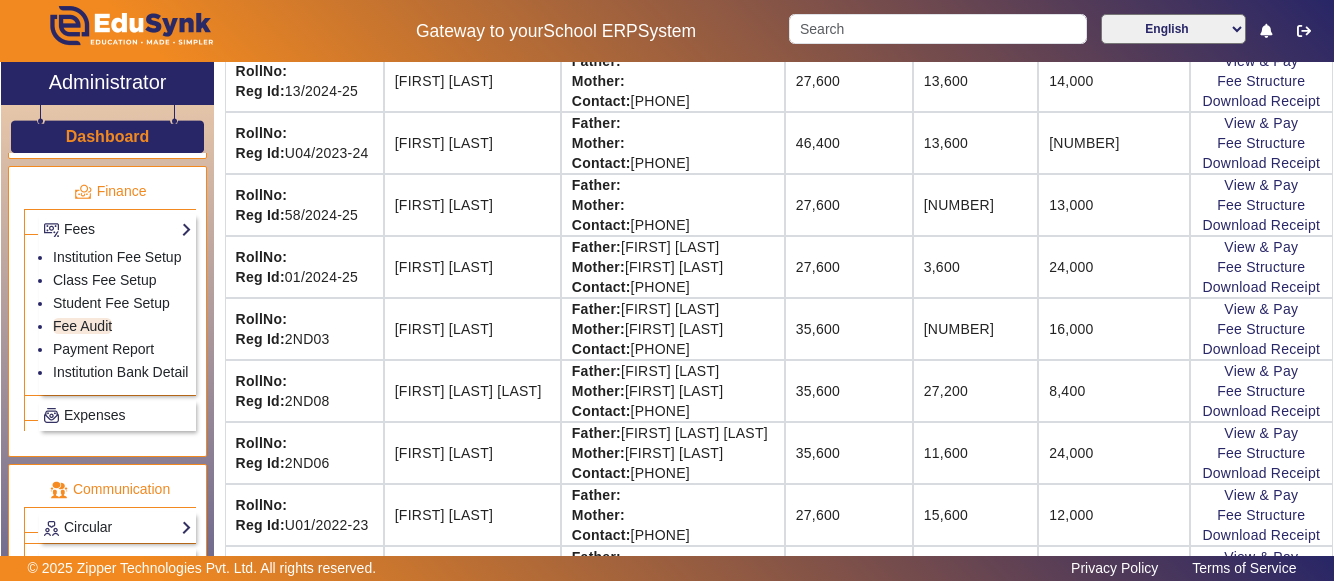 scroll, scrollTop: 2200, scrollLeft: 0, axis: vertical 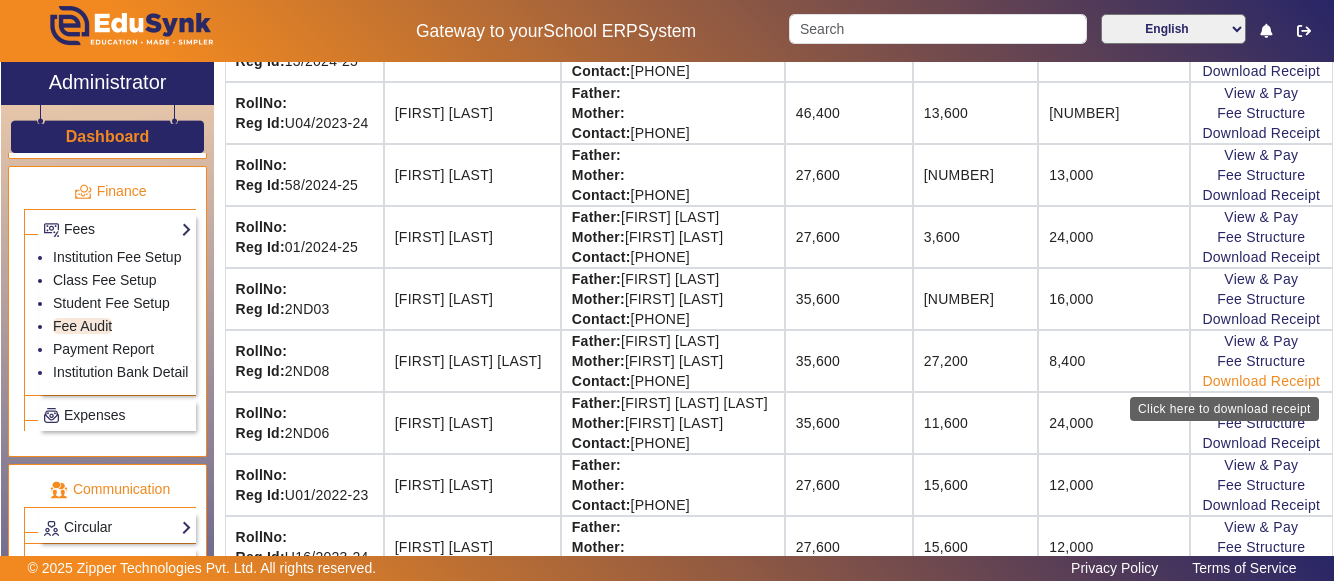 click on "Download Receipt" 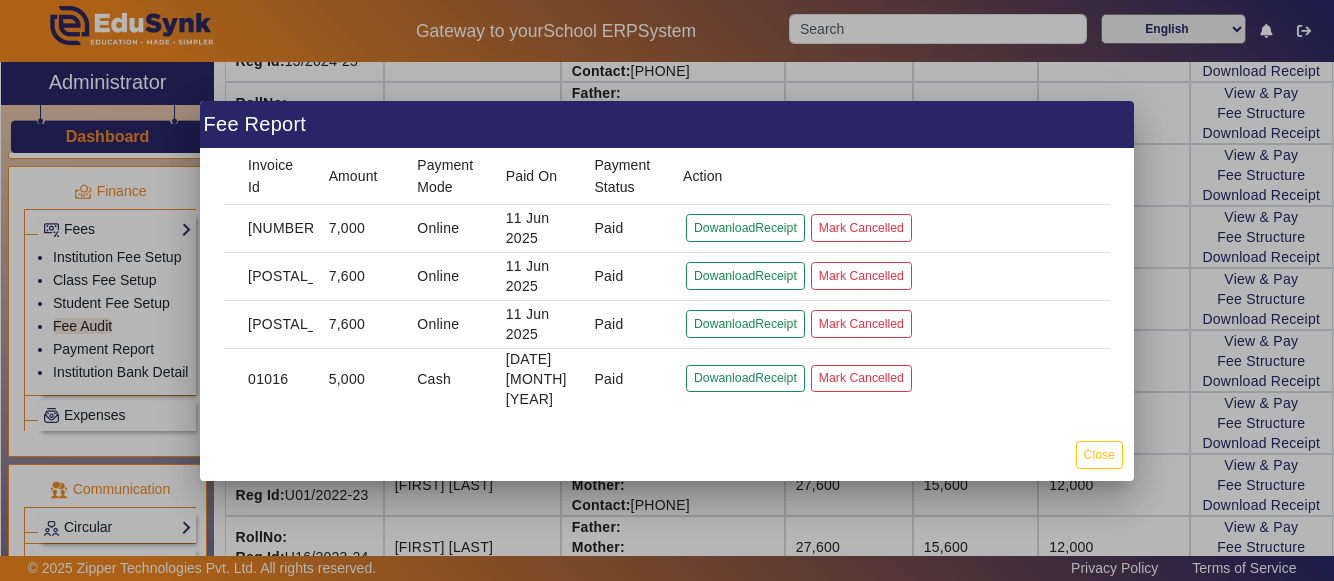 click at bounding box center (667, 290) 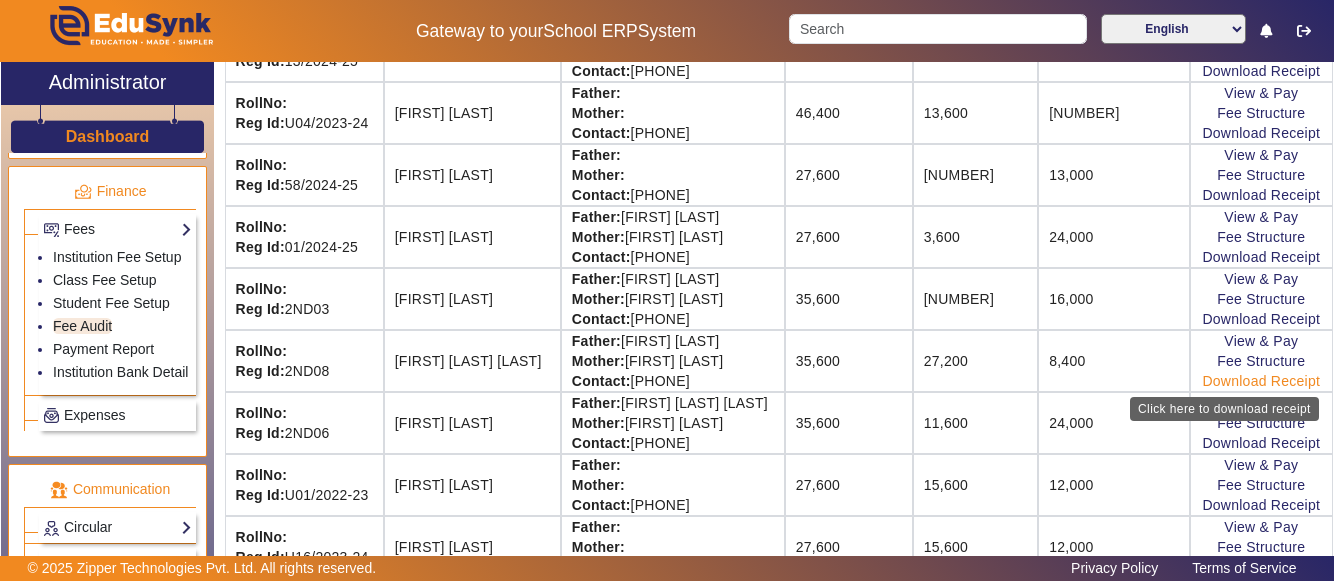 click on "Download Receipt" 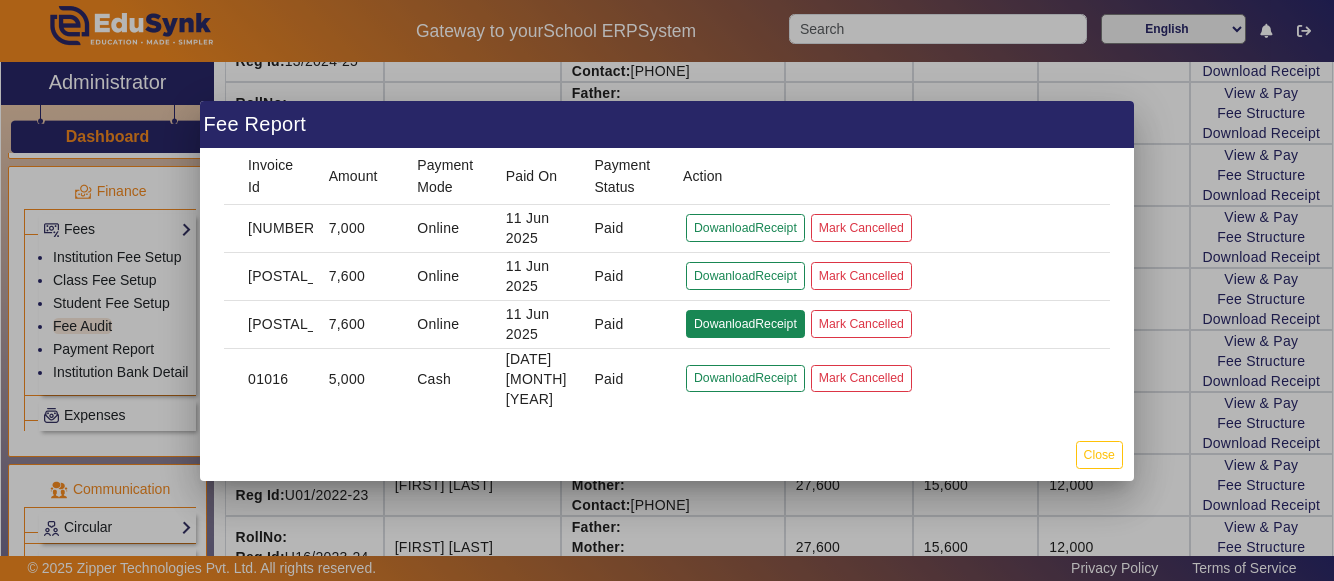 click on "DowanloadReceipt" at bounding box center (745, 378) 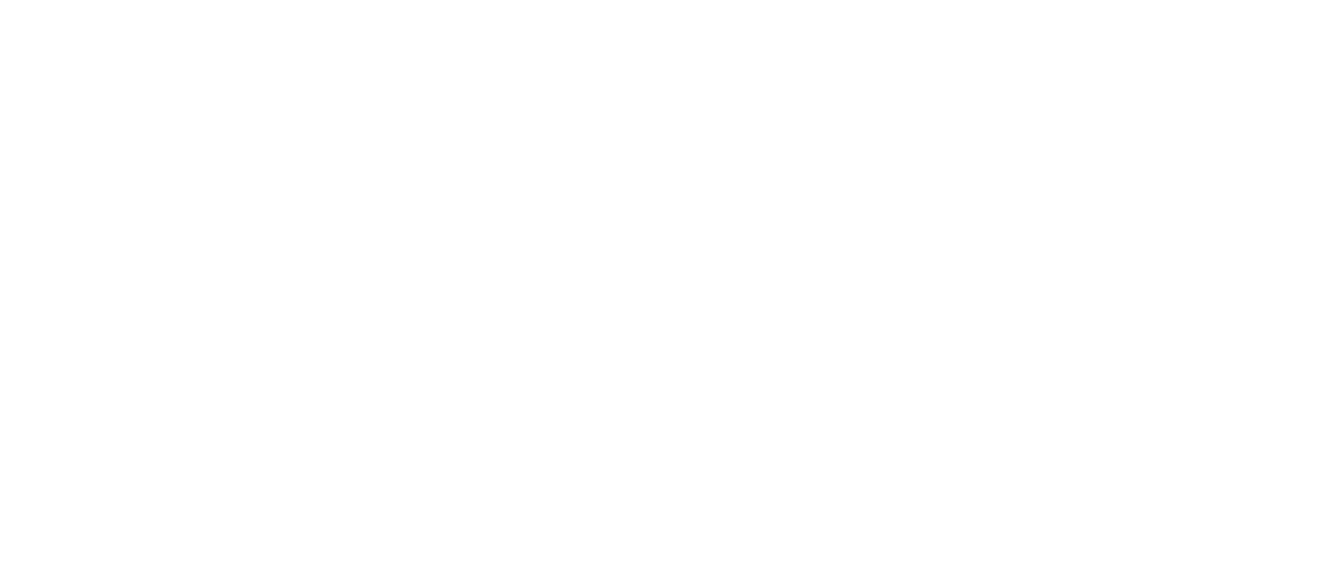 scroll, scrollTop: 0, scrollLeft: 0, axis: both 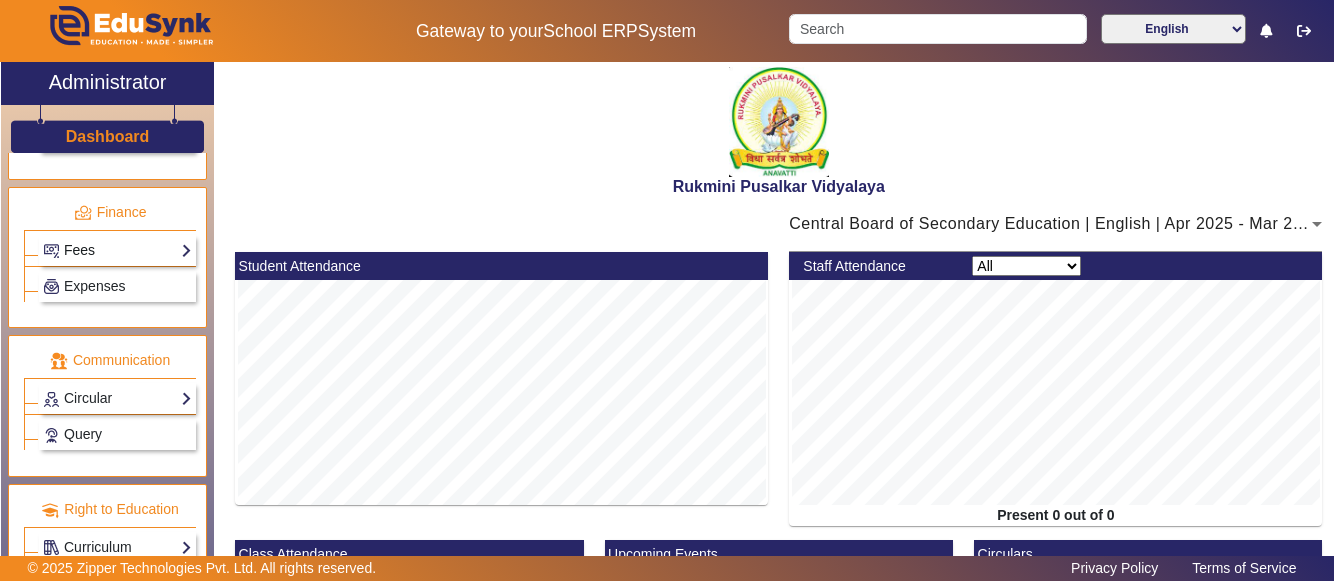 click on "Fees" 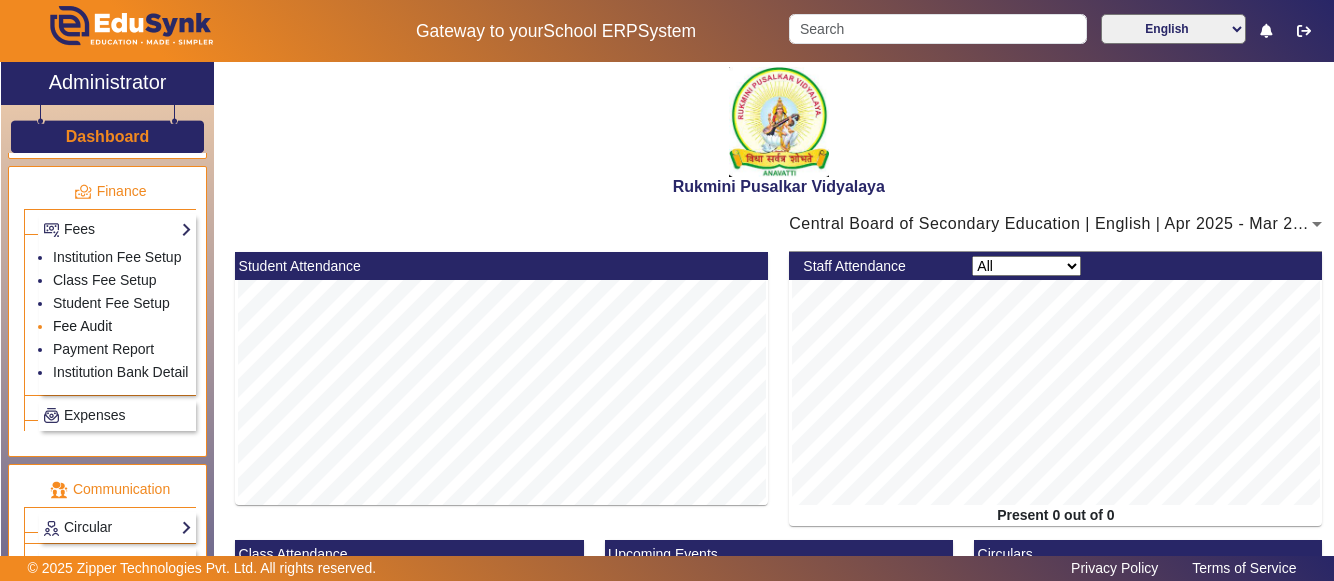 click on "Fee Audit" 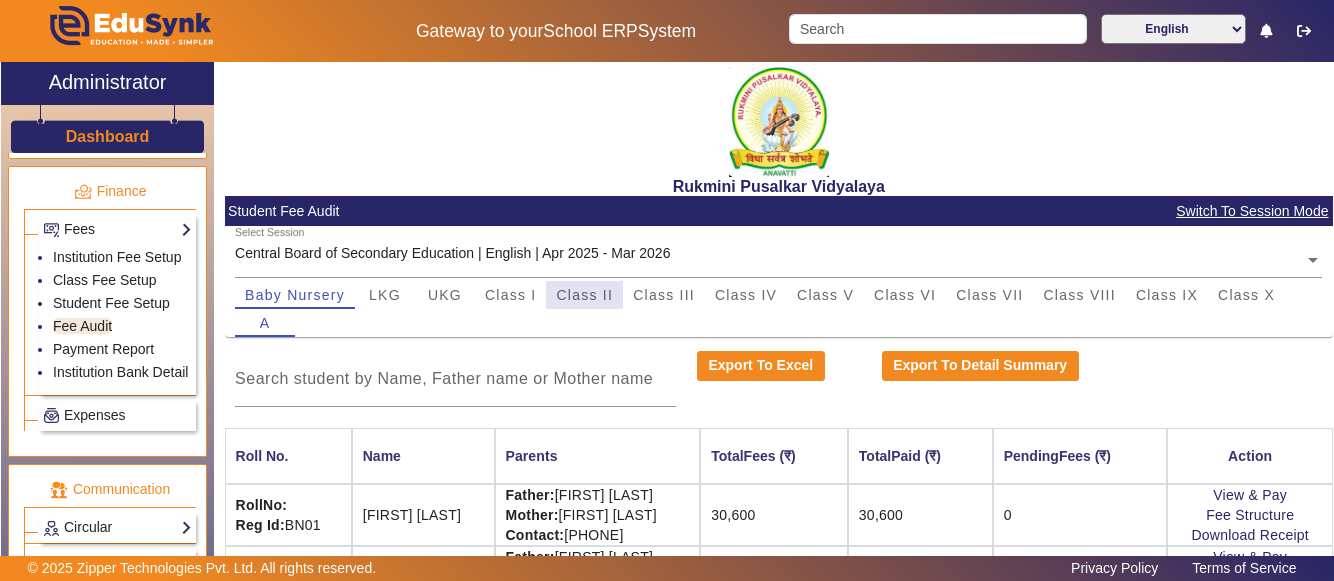 click on "Class II" at bounding box center (584, 295) 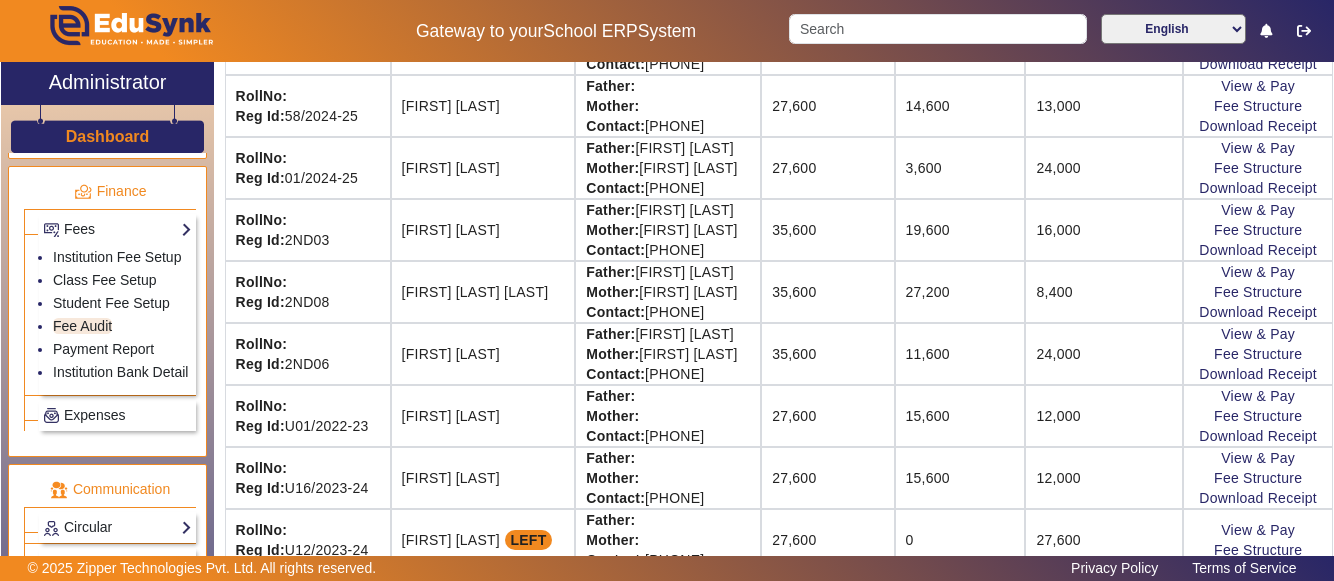 scroll, scrollTop: 2280, scrollLeft: 0, axis: vertical 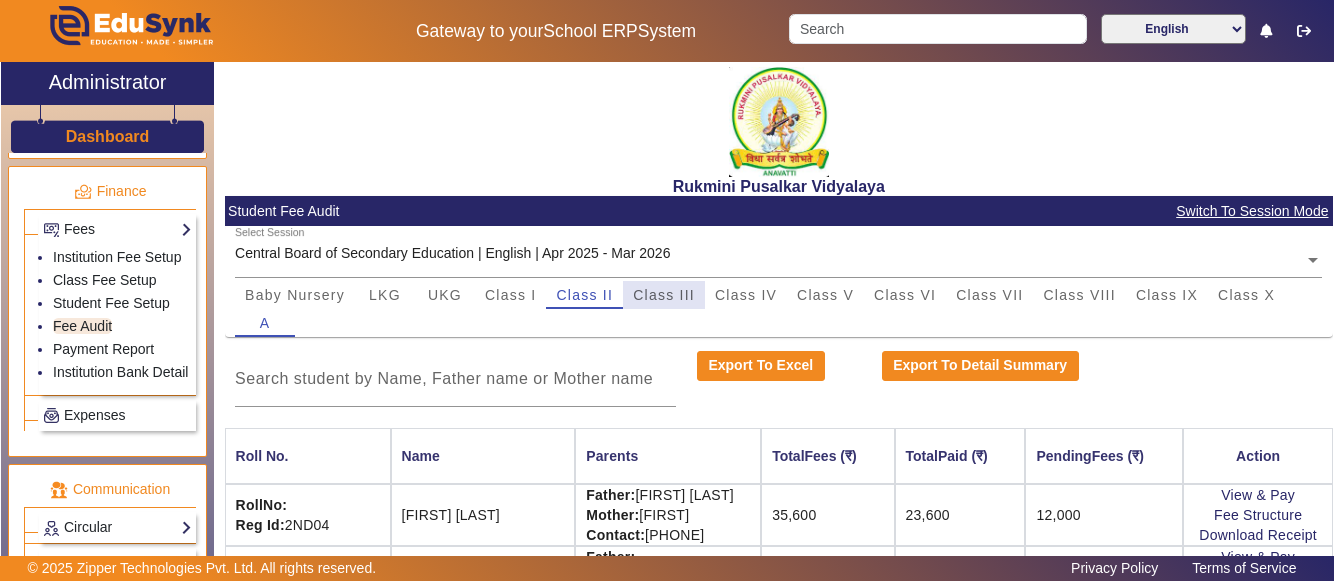 click on "Class III" at bounding box center [664, 295] 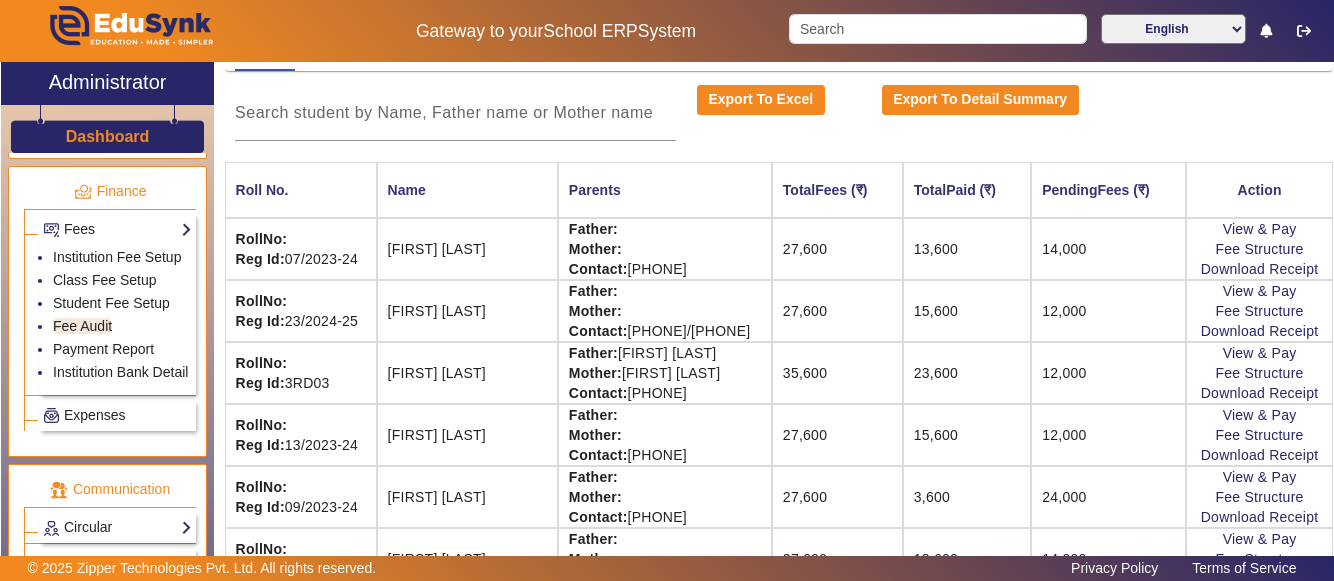 scroll, scrollTop: 280, scrollLeft: 0, axis: vertical 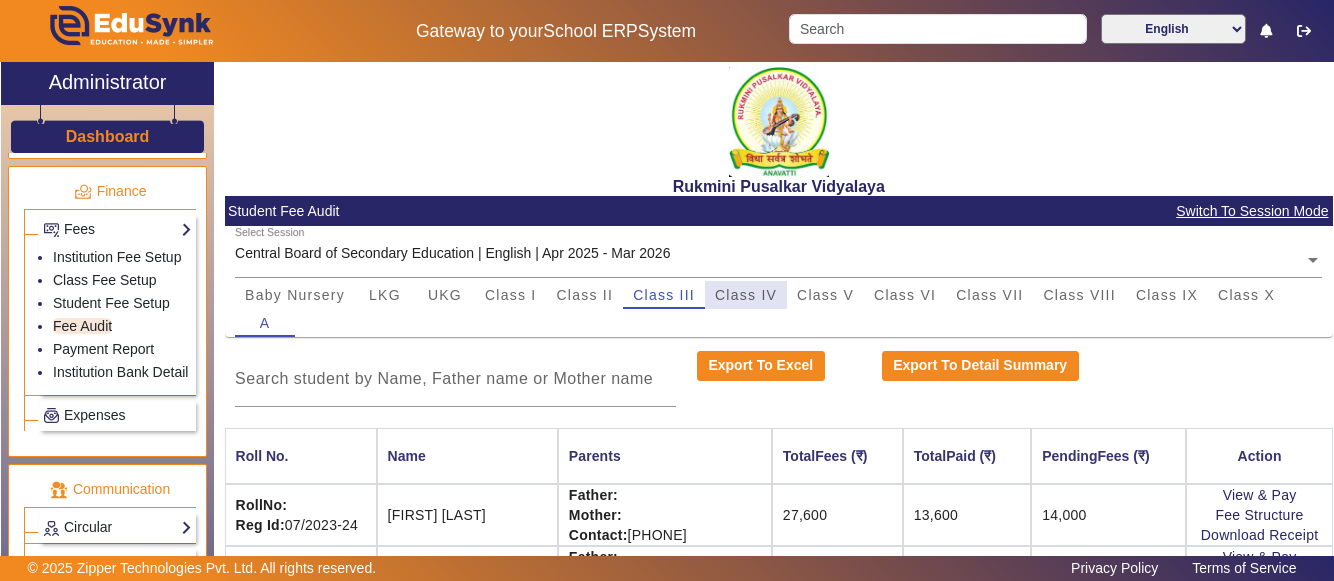 click on "Class IV" at bounding box center [746, 295] 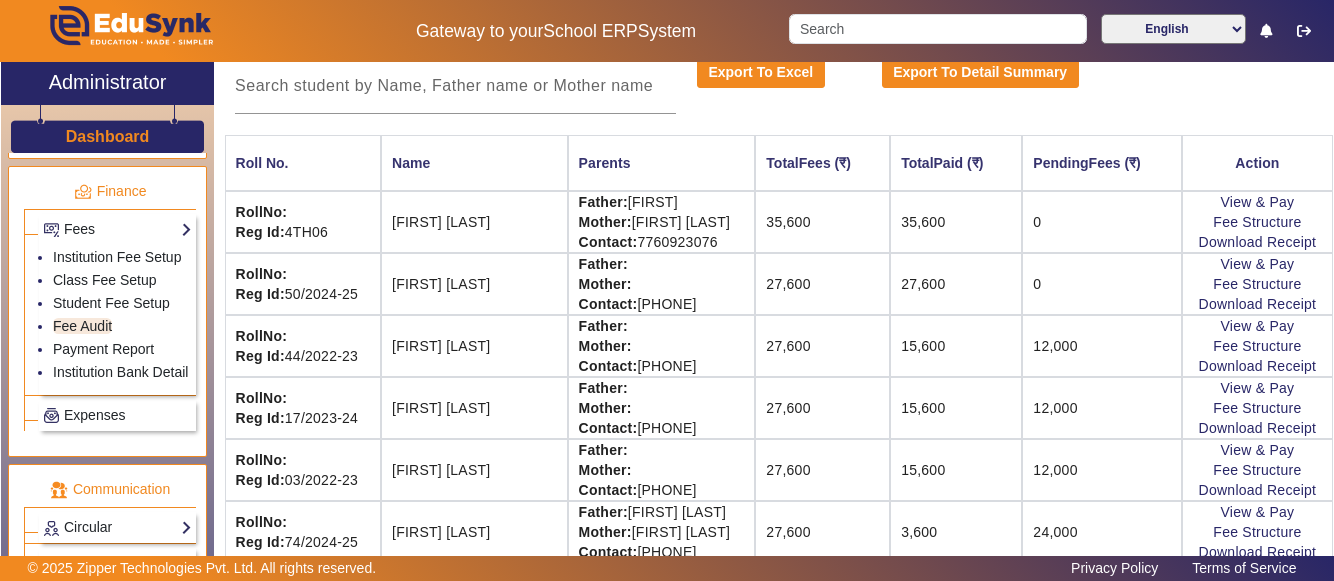 scroll, scrollTop: 333, scrollLeft: 0, axis: vertical 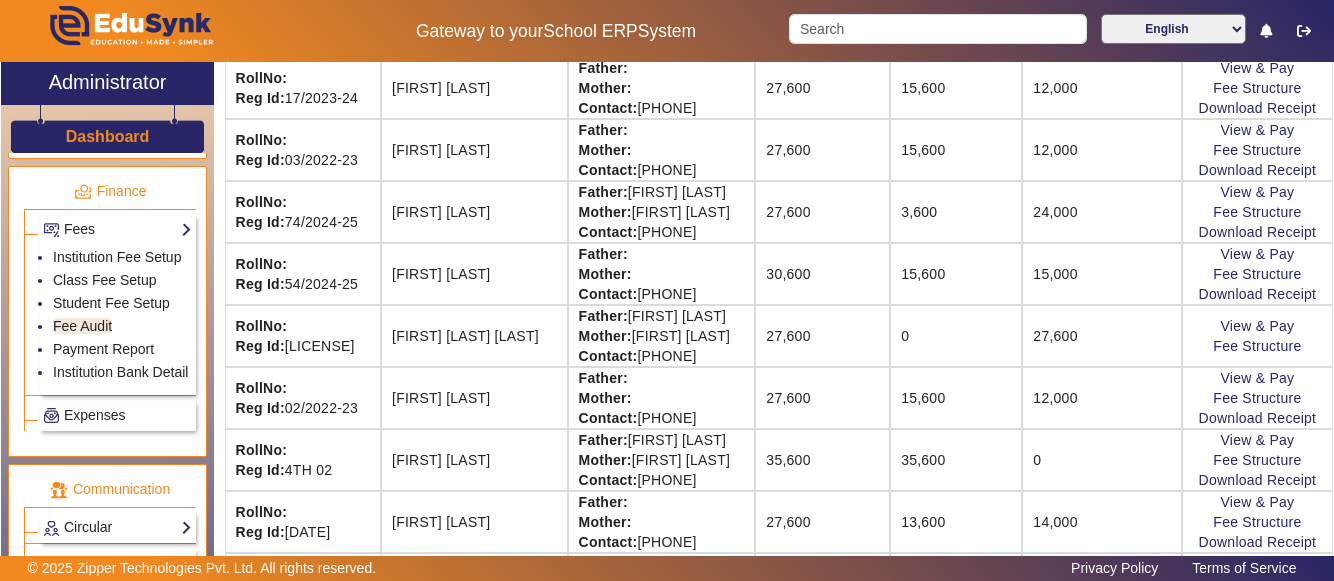 click on "27,600" 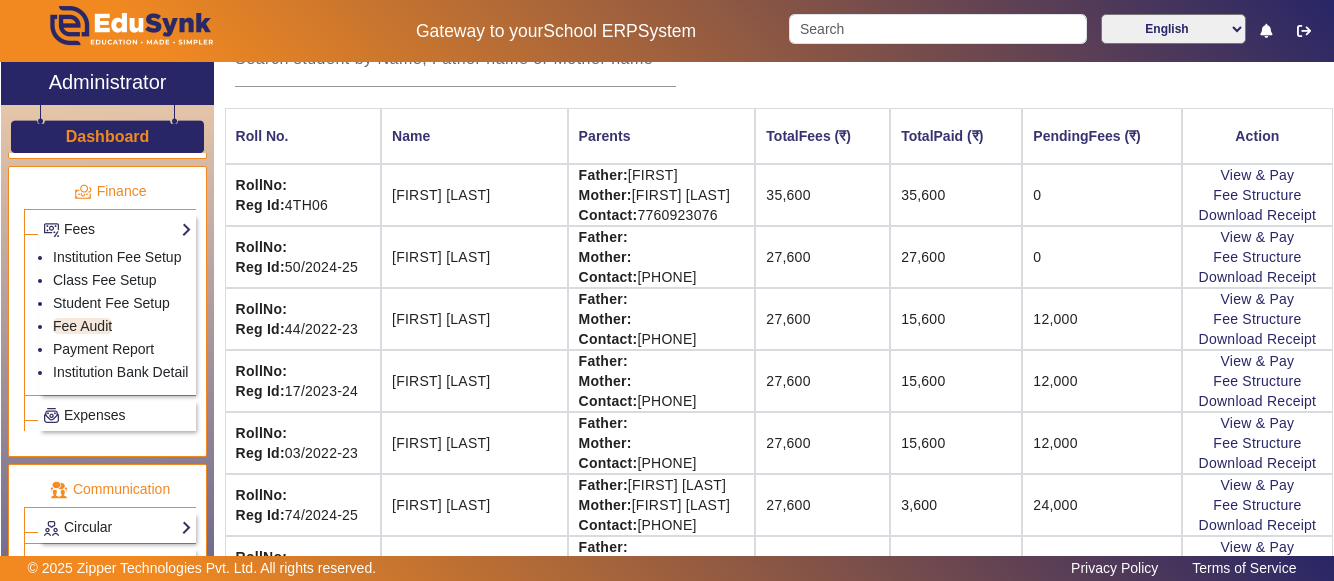 scroll, scrollTop: 307, scrollLeft: 0, axis: vertical 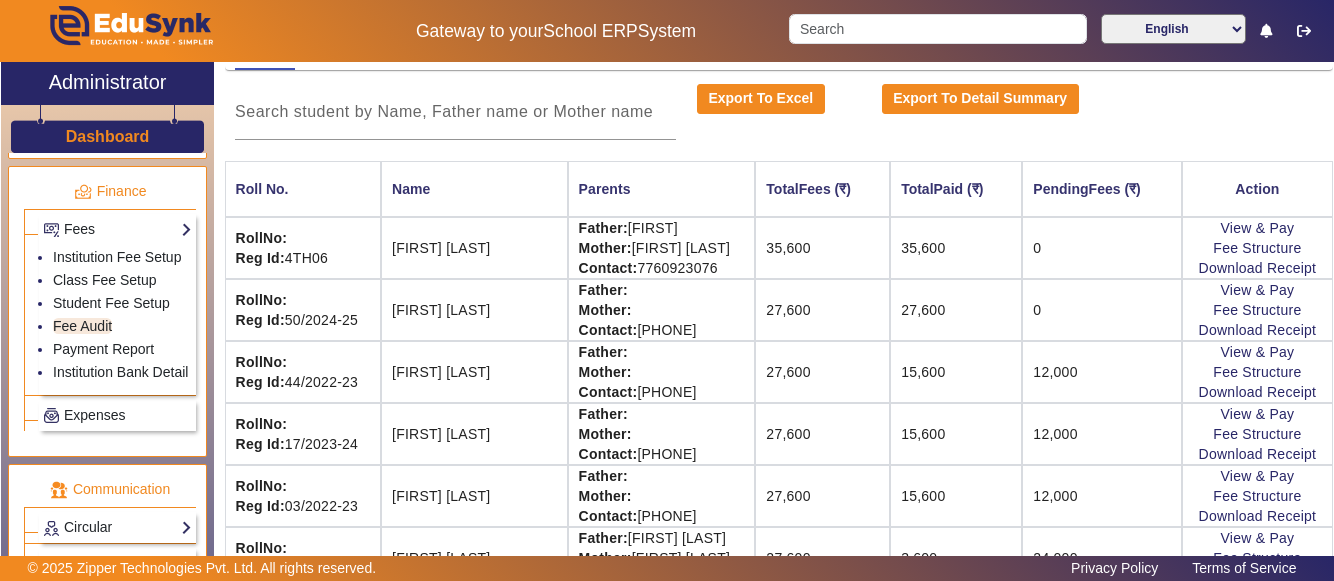 click on "X Administrator Dashboard Administration  Institution  Institution Details   Session Configuration   Classes/Batches   Subjects  Students Staff  Teachers   Non Teaching Staff   Driver   Support Staff  Transportation  Overview   Vehicle Directory   Routes   Trip Record  Library  Overview   Configuration   Book Lists   Issue a Book   List of Books Issued   Card   Penalties  ID Card  Students   Teachers   Non Teaching Staff   Template  Birthday  Students  Admissions Admissions-Enquiry Front Desk  Visitors Book   Postal Receipt   Postal Dispatch   Phone Call Logs   Complaint Book  Report  Import History   App Invites   Other Reports  Inventory Gallery  List   Add  Notice Board  List   Add  Certificates  Certificates   TC   Bonafide  User Settings  Roles   Users  Settings  Biometric   Configuration   Live Class Setup   Bank Account   Chat Settings   Sequence   Change Password   Subscription  Promotion Profile Photo  Add Profile Photo   Profile Photo List  Academics  TimeTable  Assign Teacher   Academic Calendar  A" 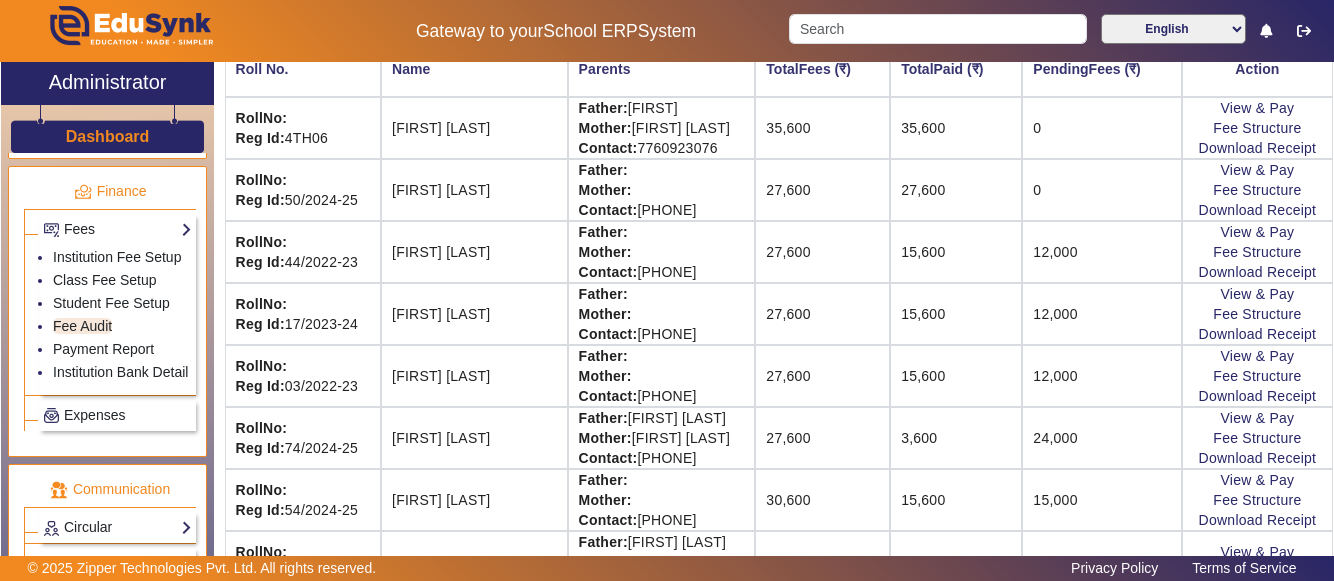 scroll, scrollTop: 427, scrollLeft: 0, axis: vertical 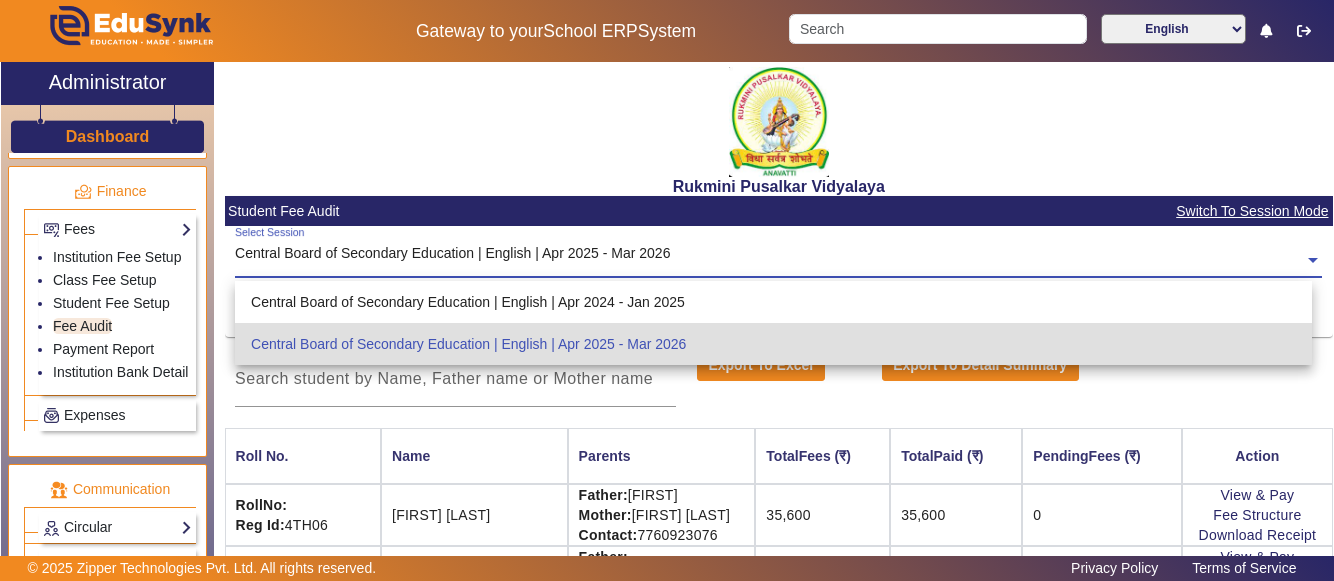 click 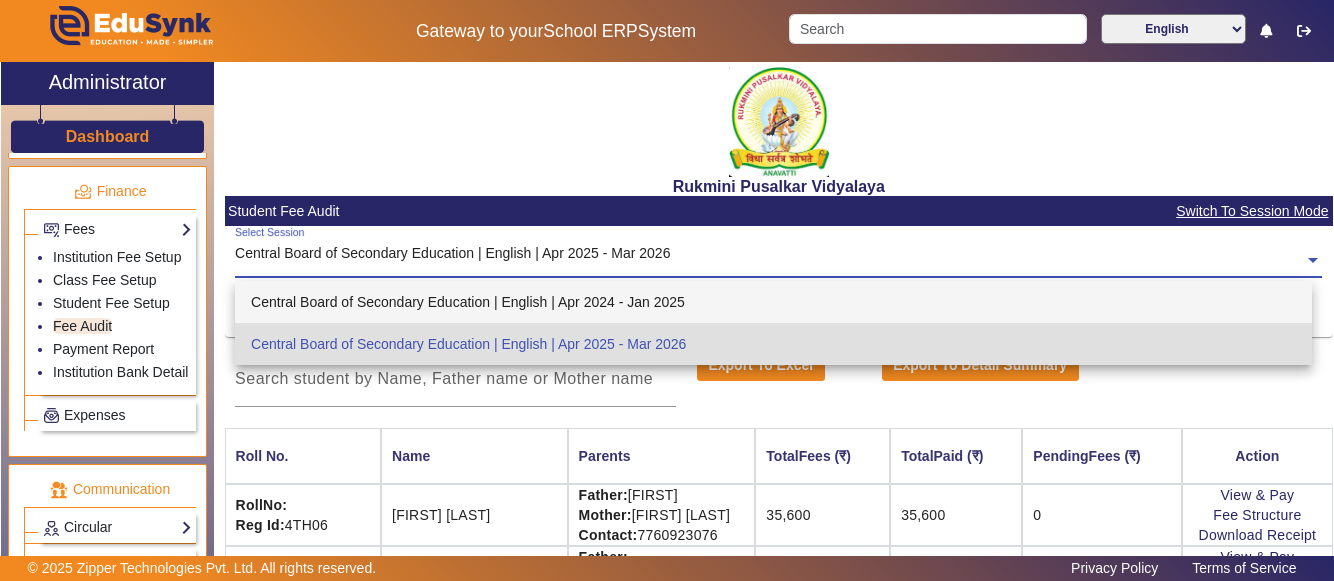 click on "Central Board of Secondary Education | English | Apr 2024 - Jan 2025" at bounding box center (773, 302) 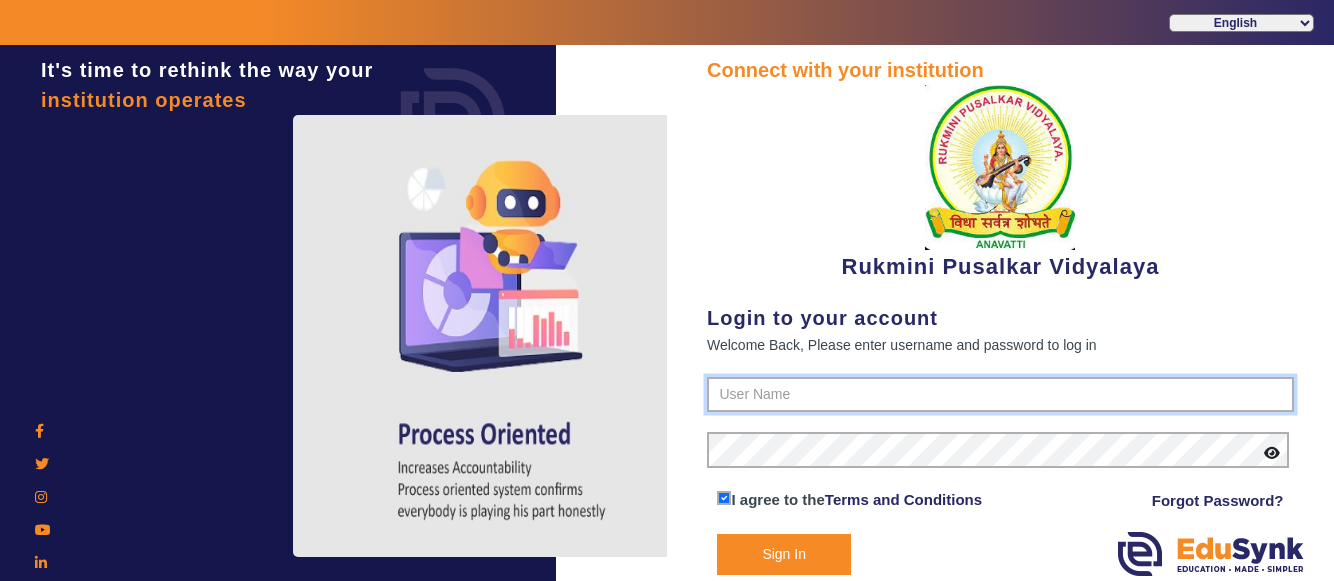 type on "[PHONE]" 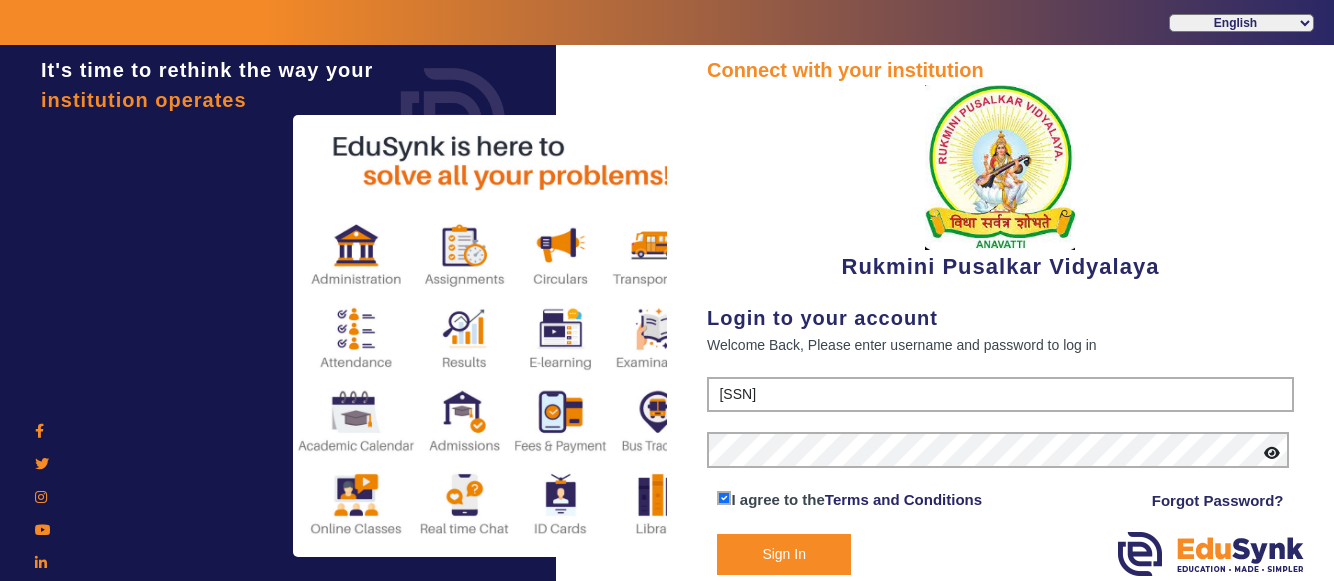 click on "Sign In" 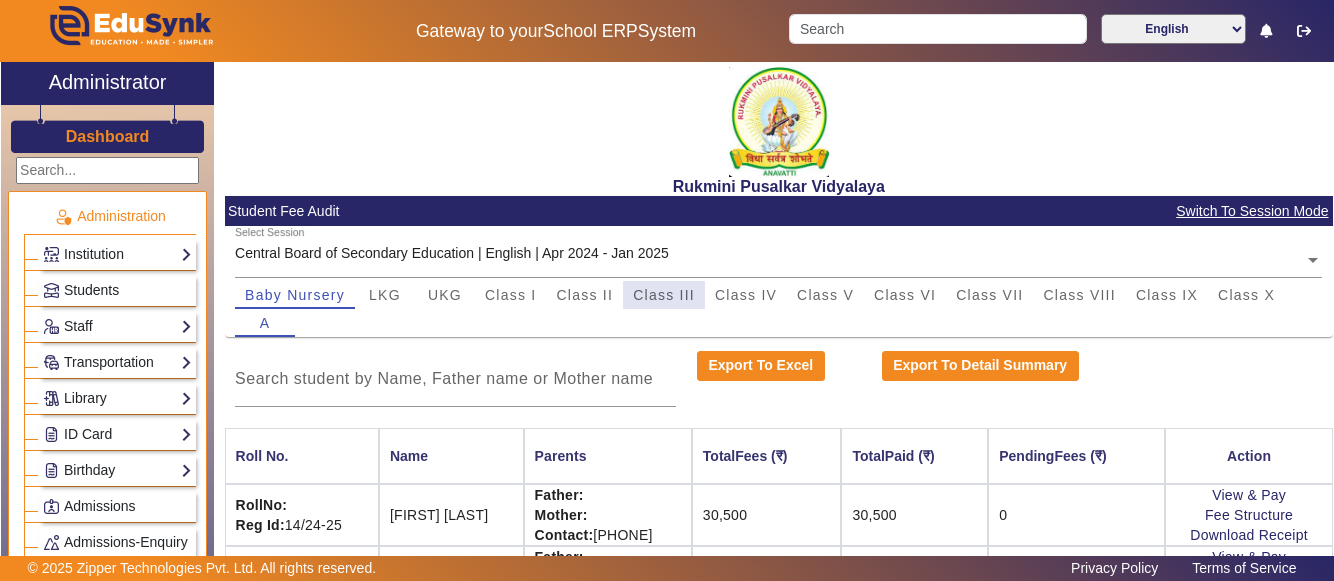 click on "Class III" at bounding box center (664, 295) 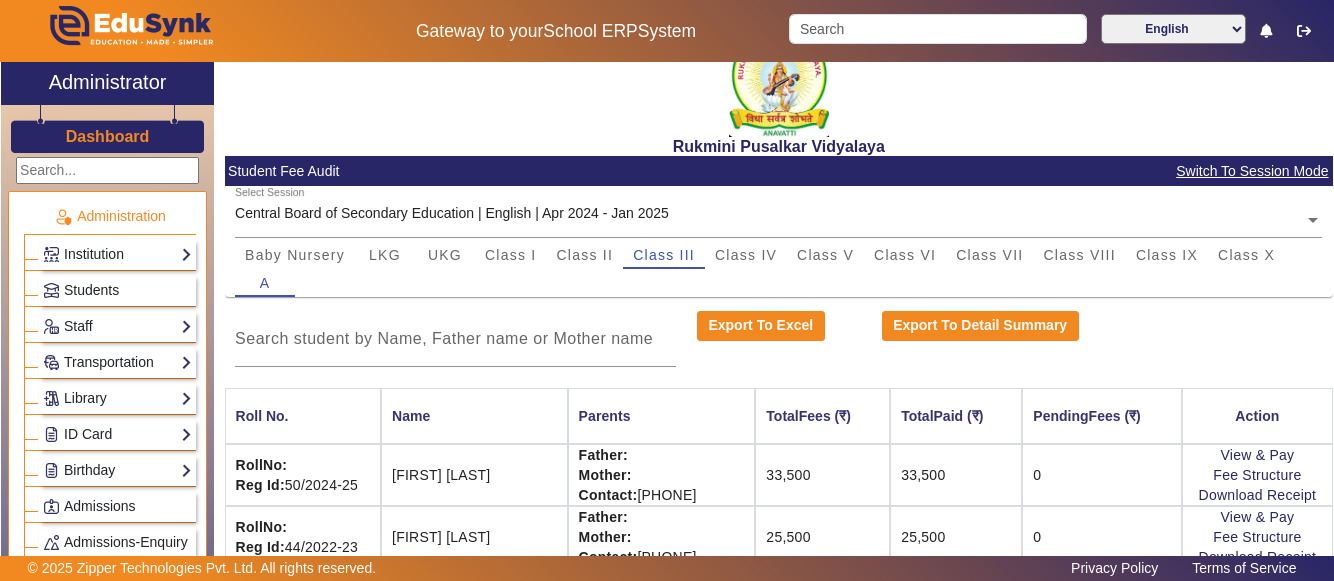 scroll, scrollTop: 0, scrollLeft: 0, axis: both 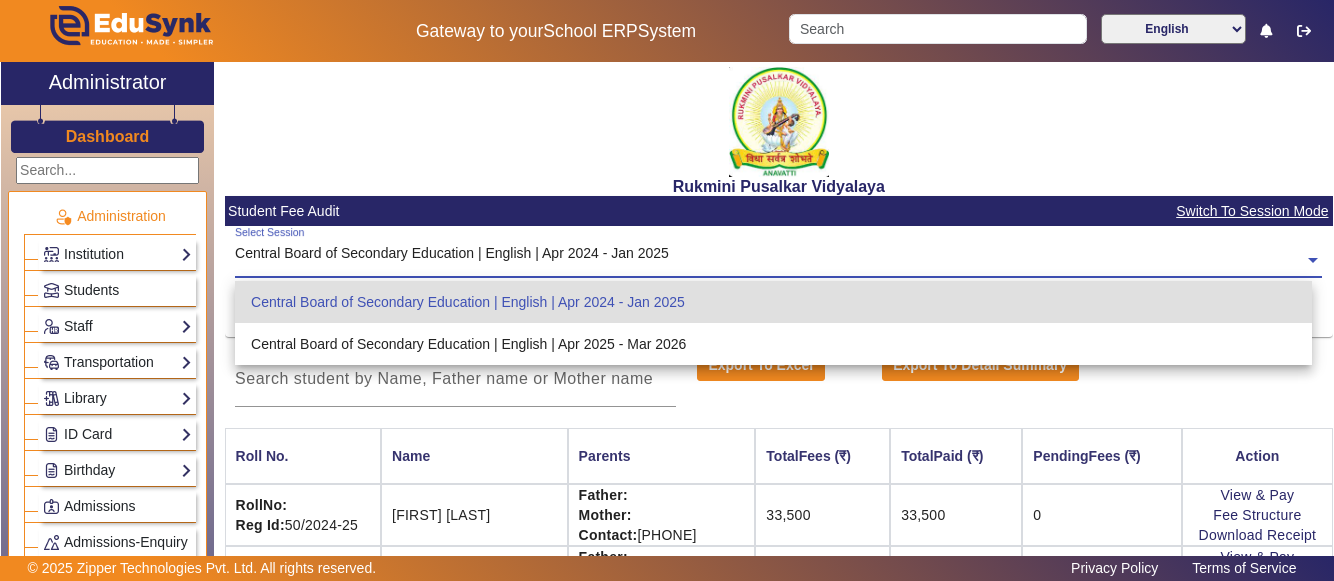 click 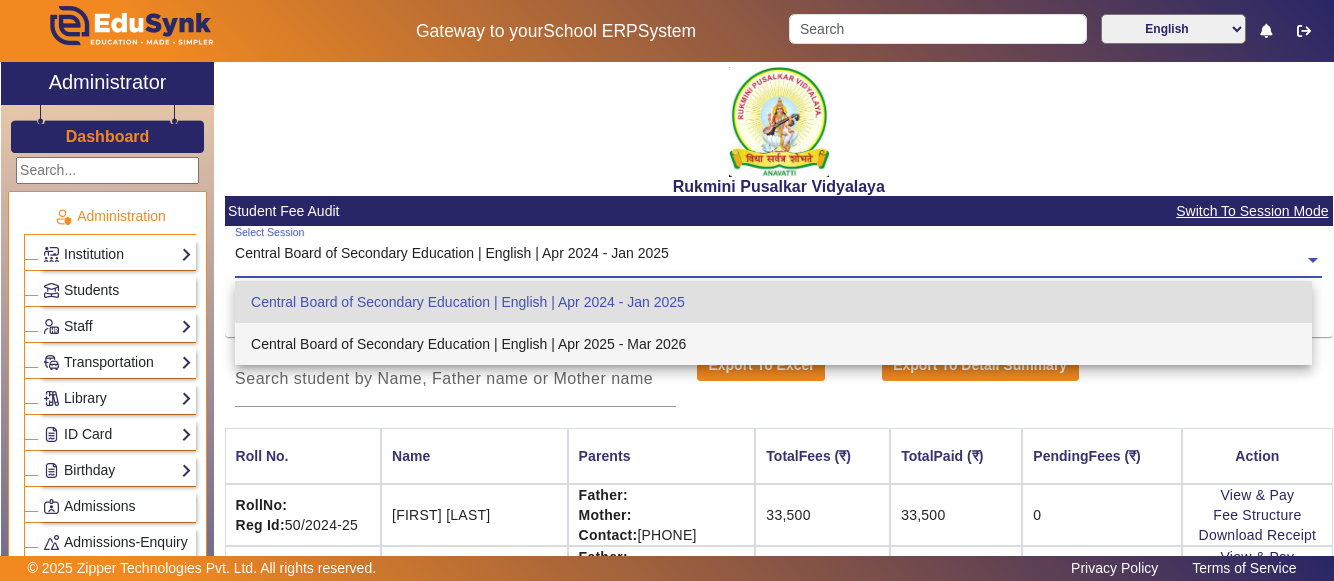 click on "Central Board of Secondary Education | English | Apr 2025 - Mar 2026" at bounding box center [773, 344] 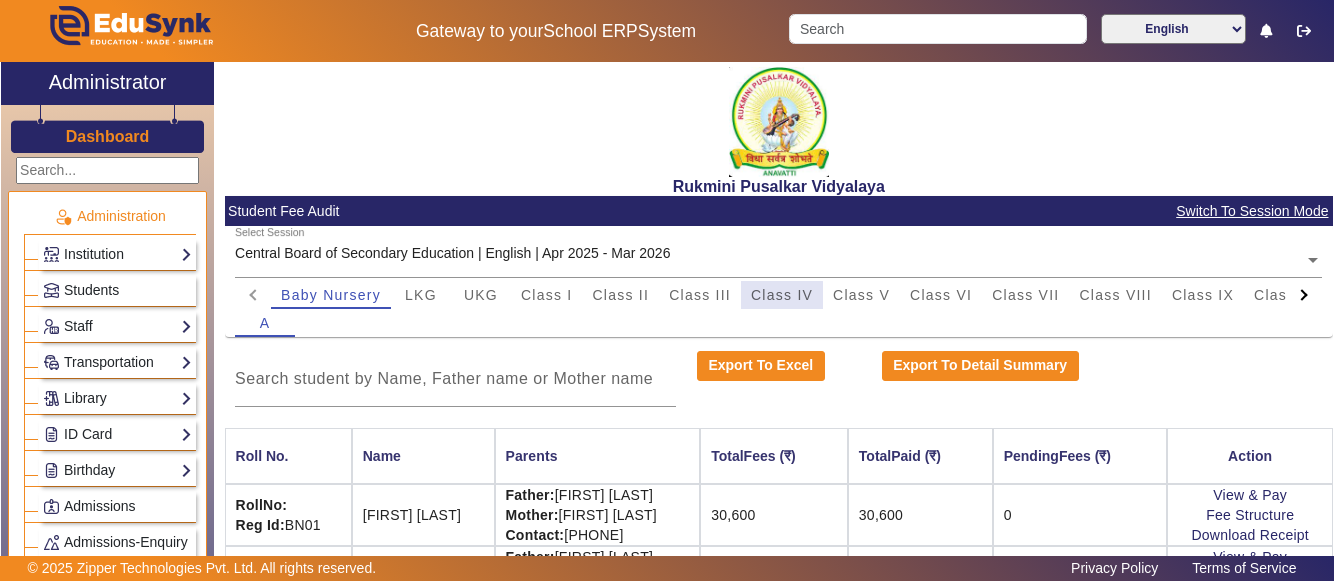 click on "Class IV" at bounding box center [782, 295] 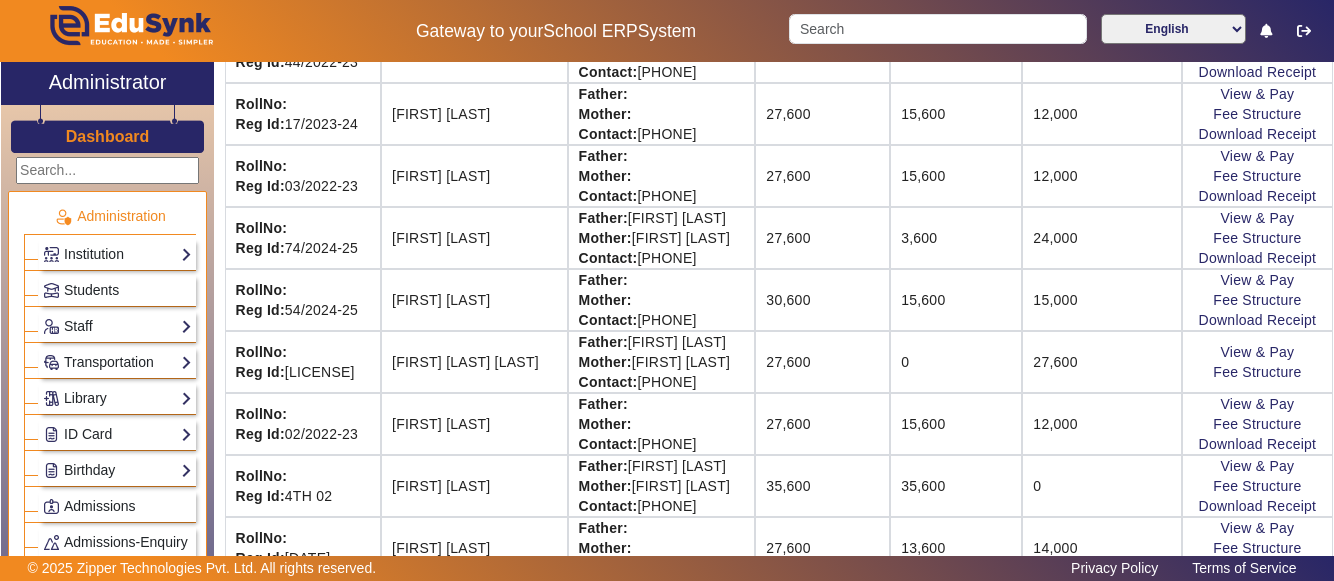 scroll, scrollTop: 1010, scrollLeft: 0, axis: vertical 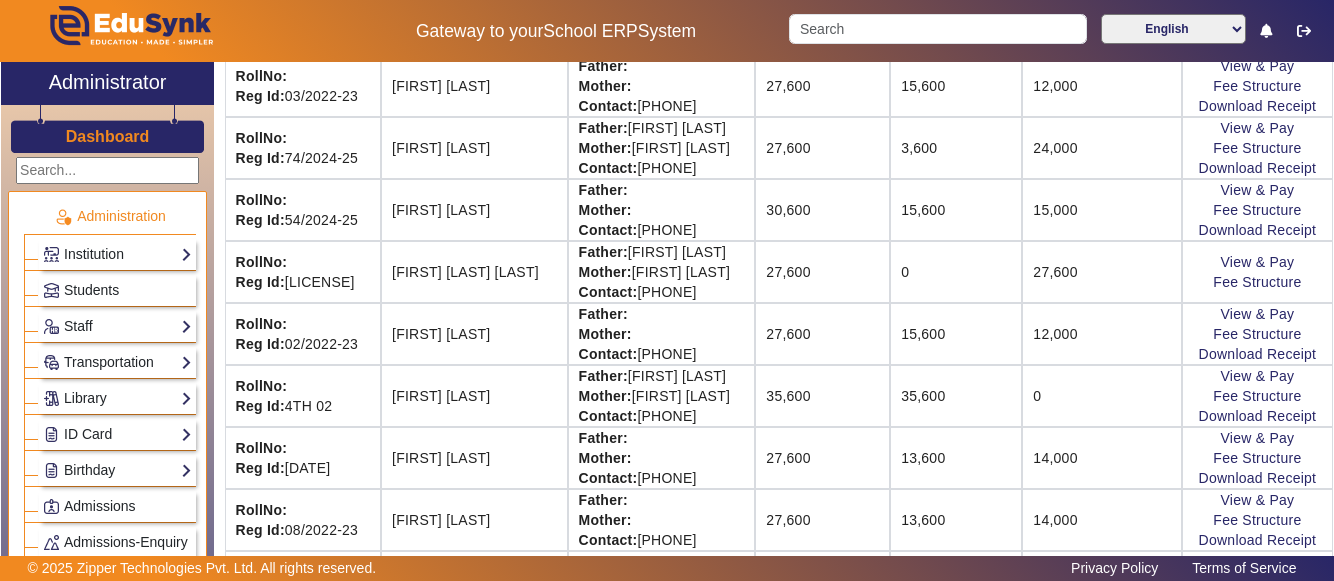 click on "12,000" 